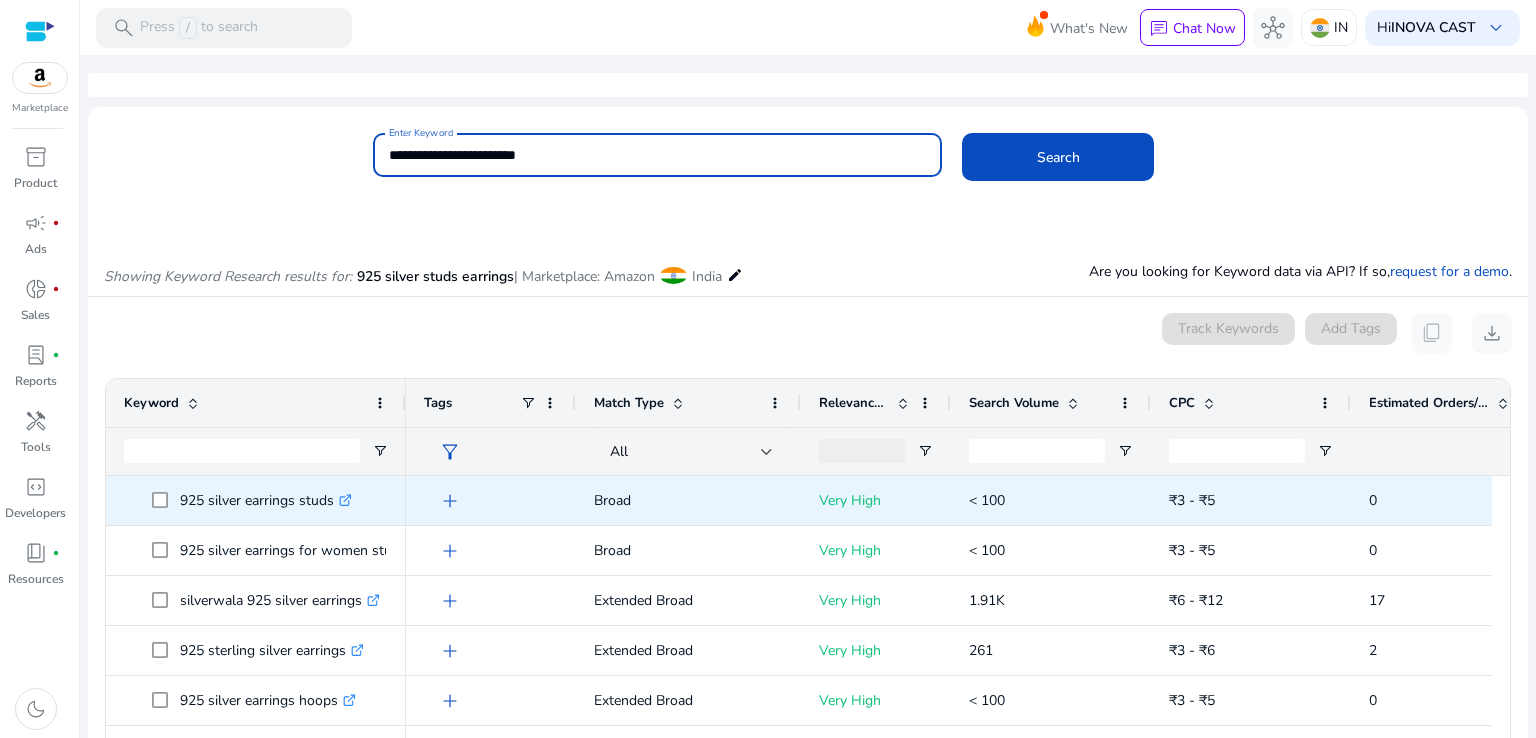 scroll, scrollTop: 0, scrollLeft: 0, axis: both 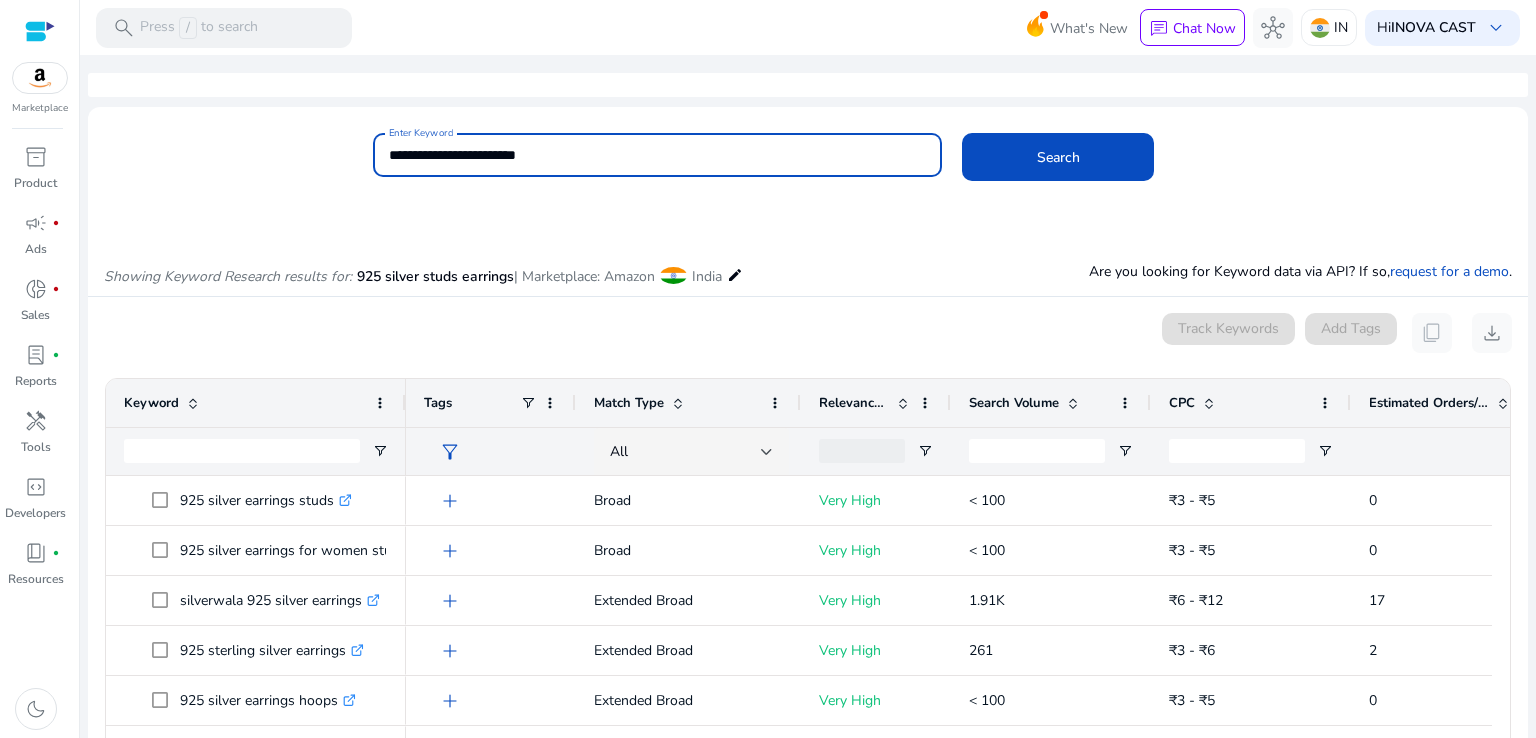 drag, startPoint x: 586, startPoint y: 162, endPoint x: 354, endPoint y: 162, distance: 232 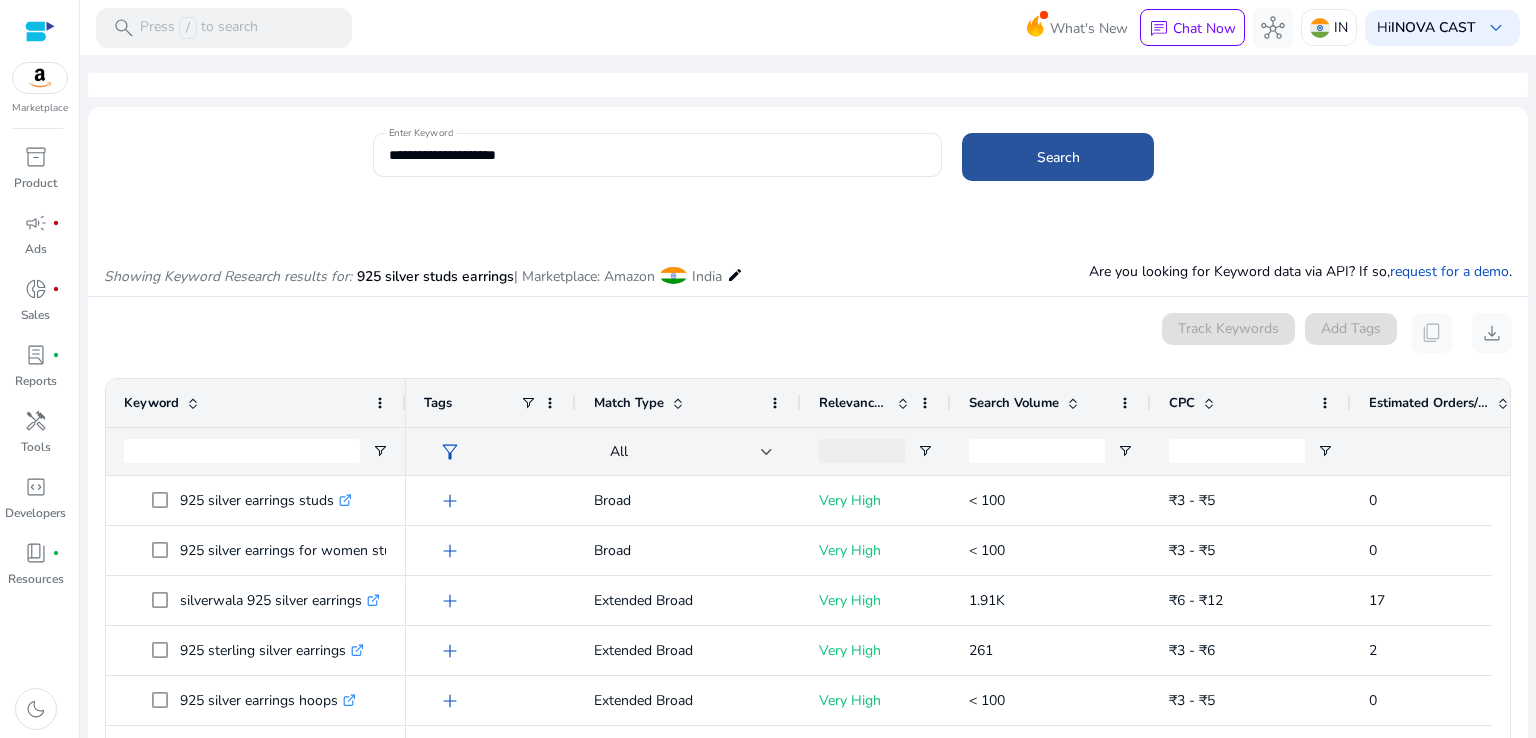 click 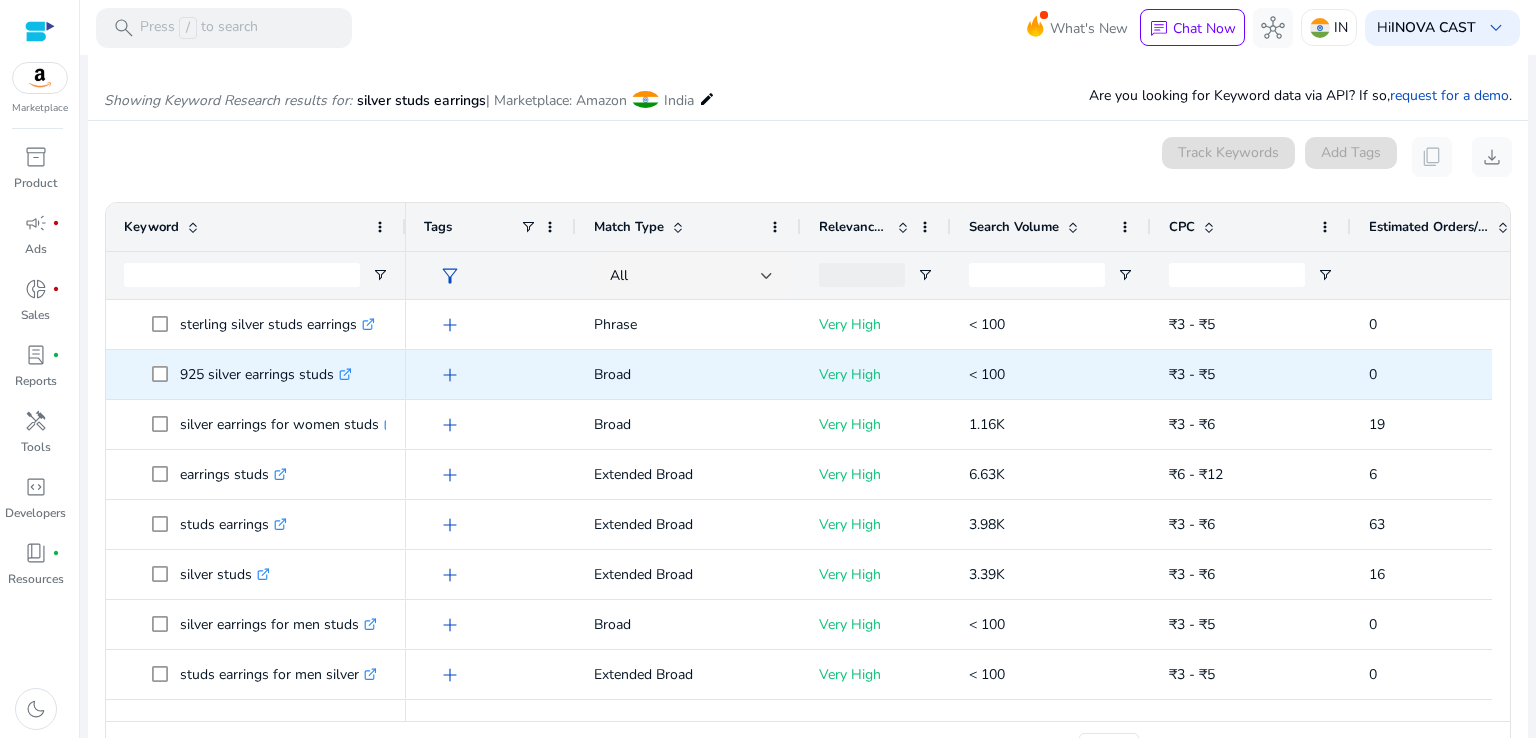 scroll, scrollTop: 238, scrollLeft: 0, axis: vertical 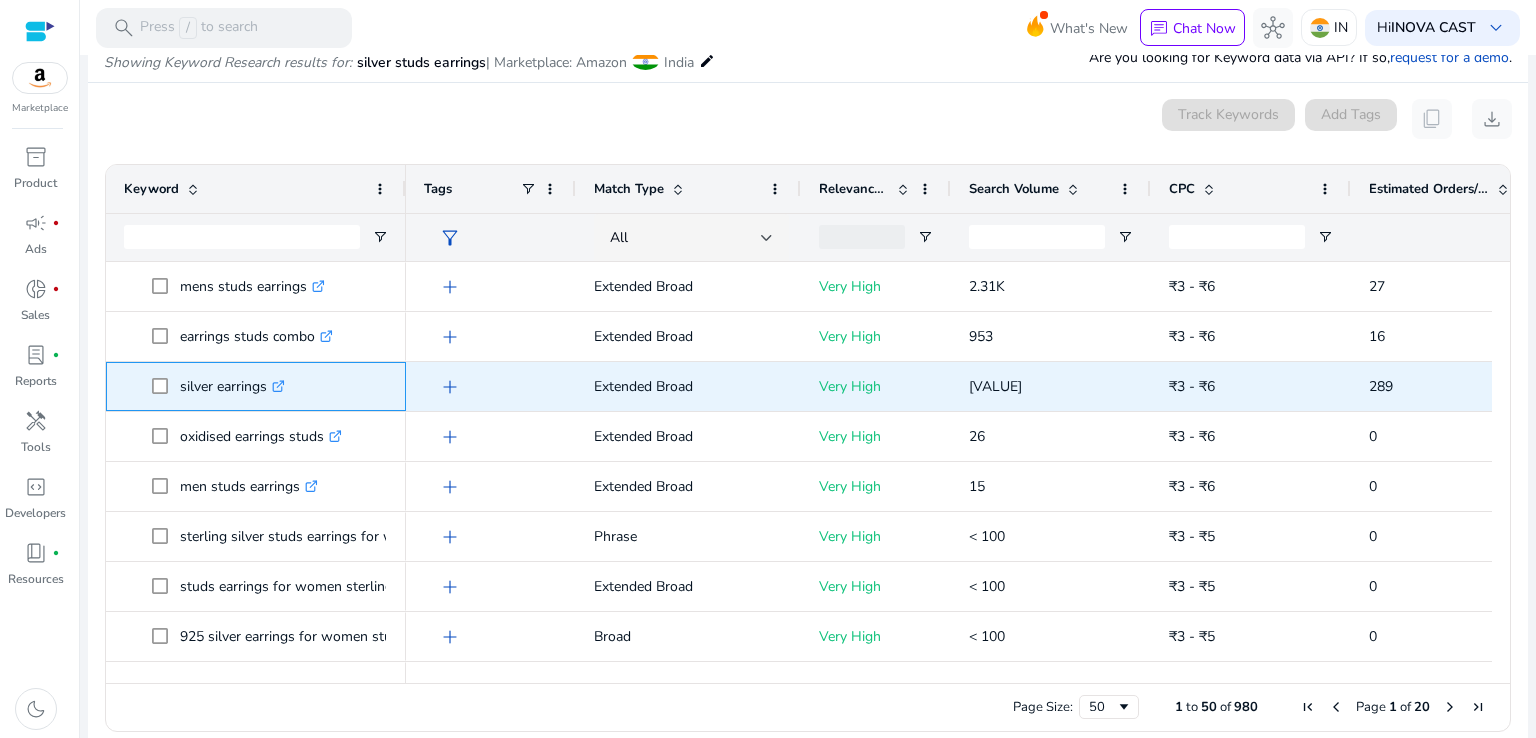 drag, startPoint x: 180, startPoint y: 385, endPoint x: 271, endPoint y: 398, distance: 91.92388 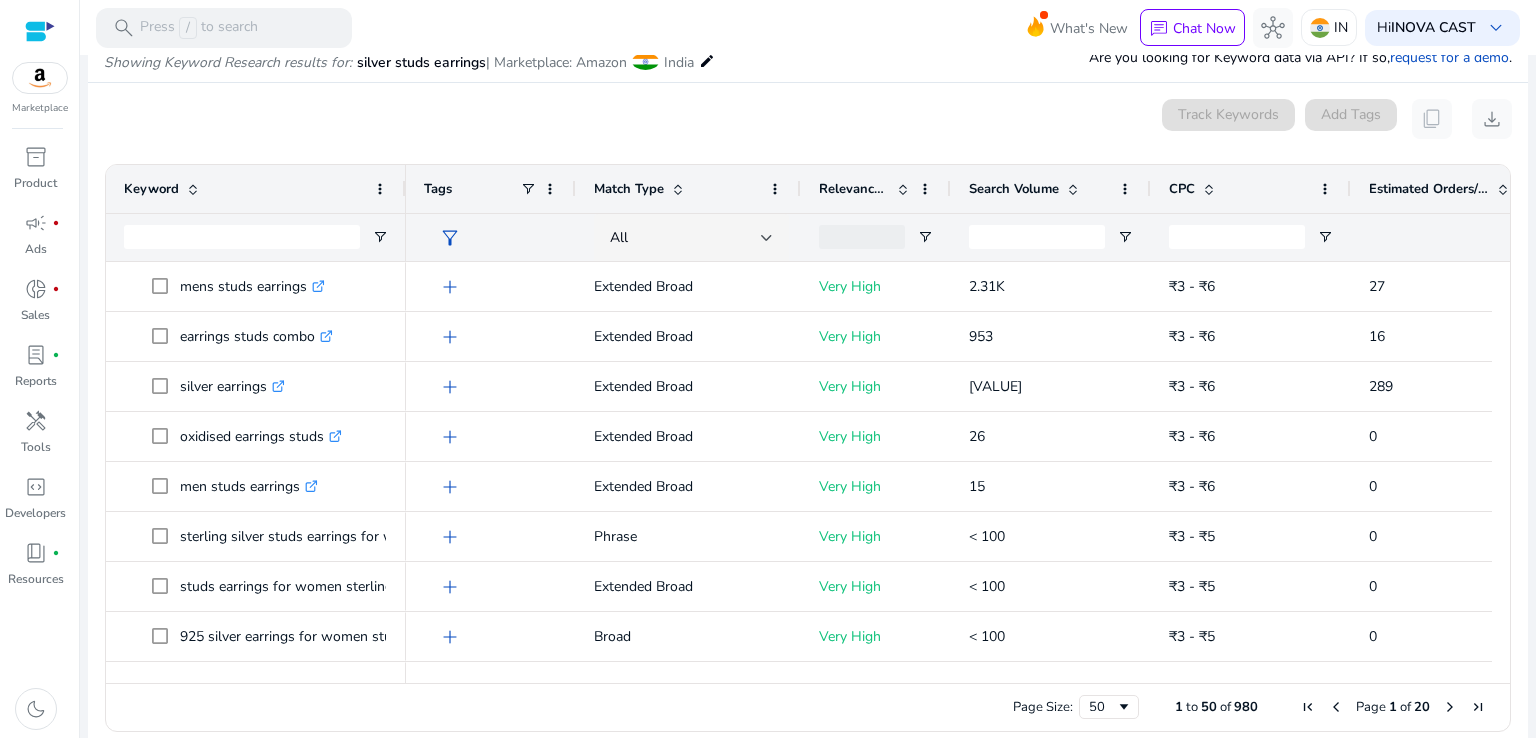 click on "inventory_2   Product   campaign   fiber_manual_record   Ads   donut_small   fiber_manual_record   Sales   lab_profile   fiber_manual_record   Reports   handyman   Tools   code_blocks   Developers   book_4   fiber_manual_record   Resources   dark_mode" at bounding box center (39, 439) 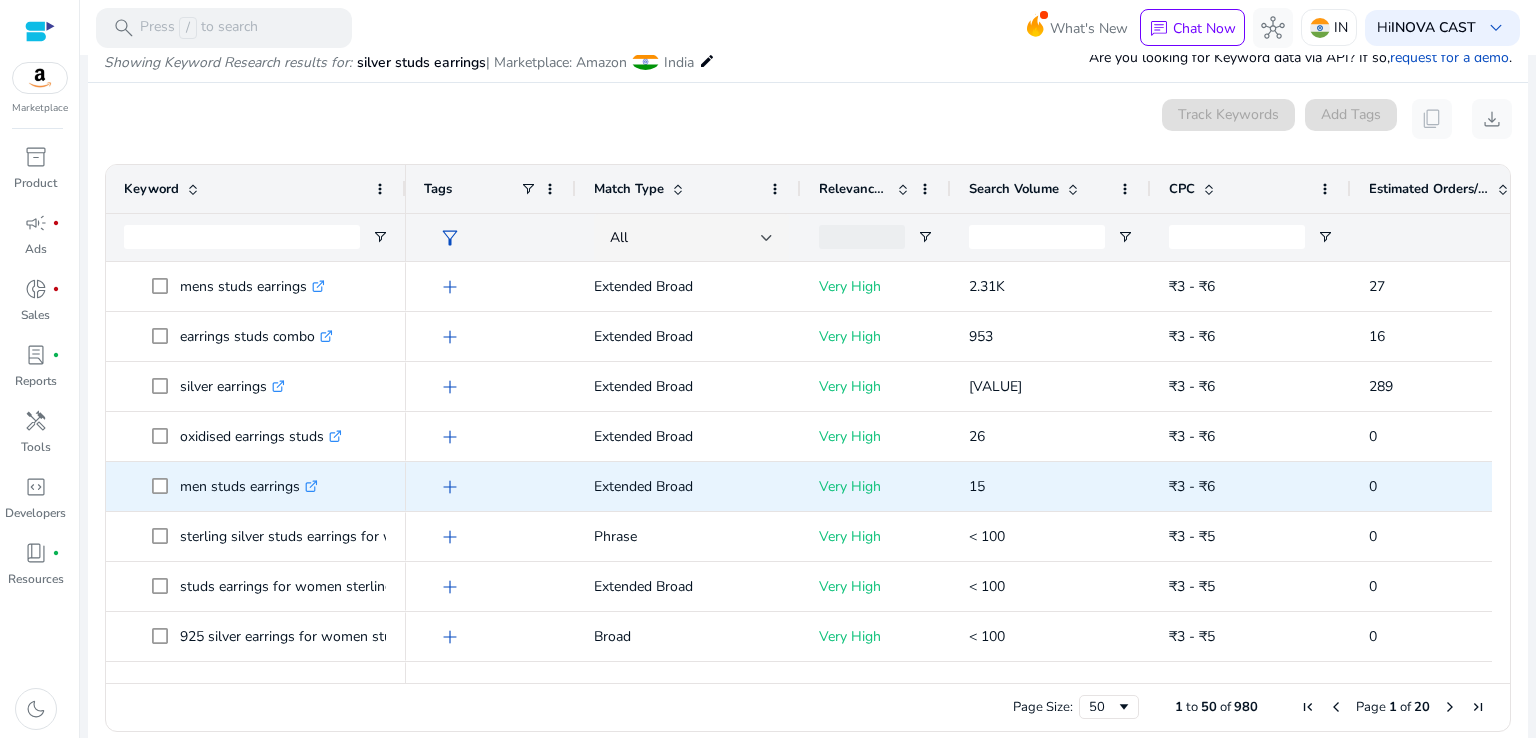 scroll, scrollTop: 623, scrollLeft: 0, axis: vertical 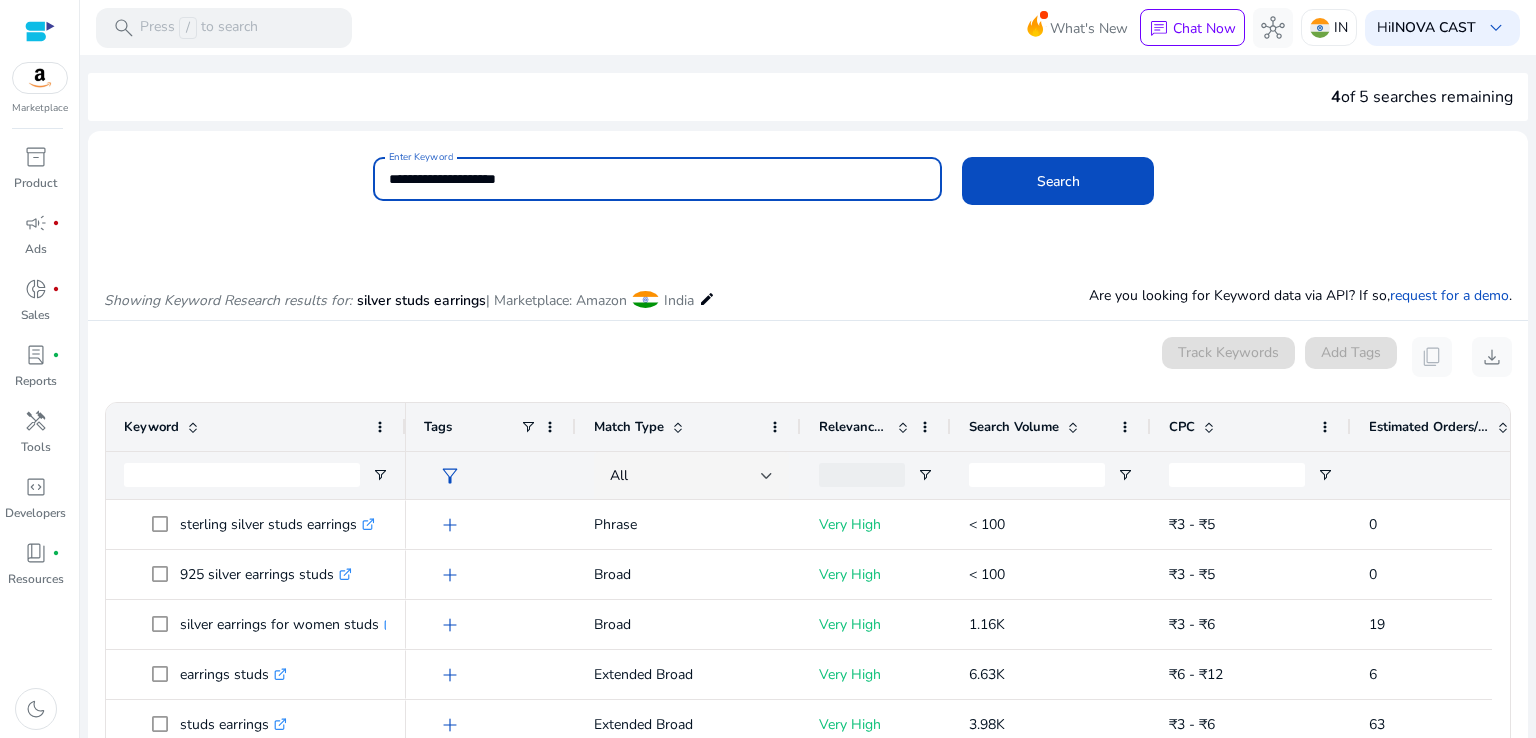 drag, startPoint x: 420, startPoint y: 176, endPoint x: 348, endPoint y: 177, distance: 72.00694 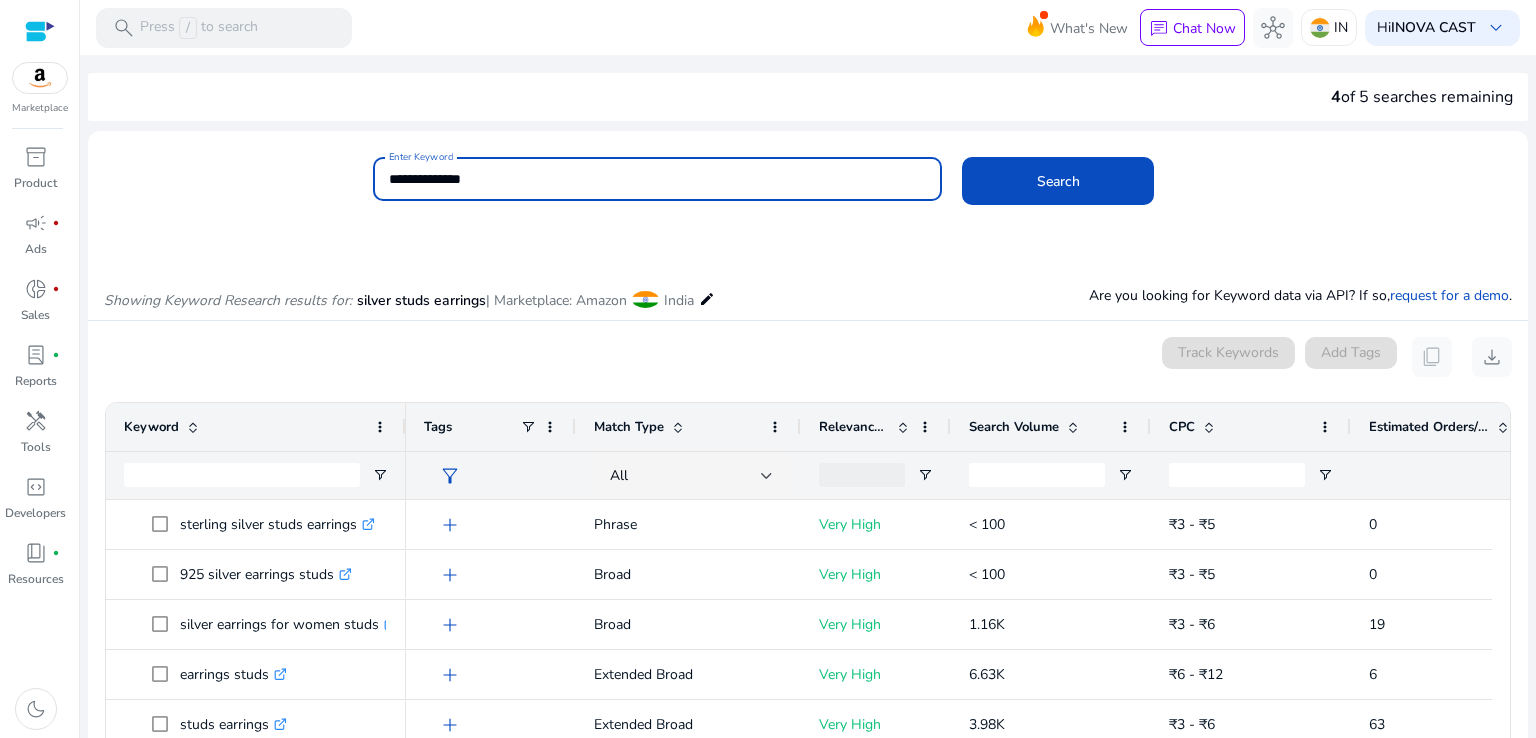 click on "**********" at bounding box center (658, 179) 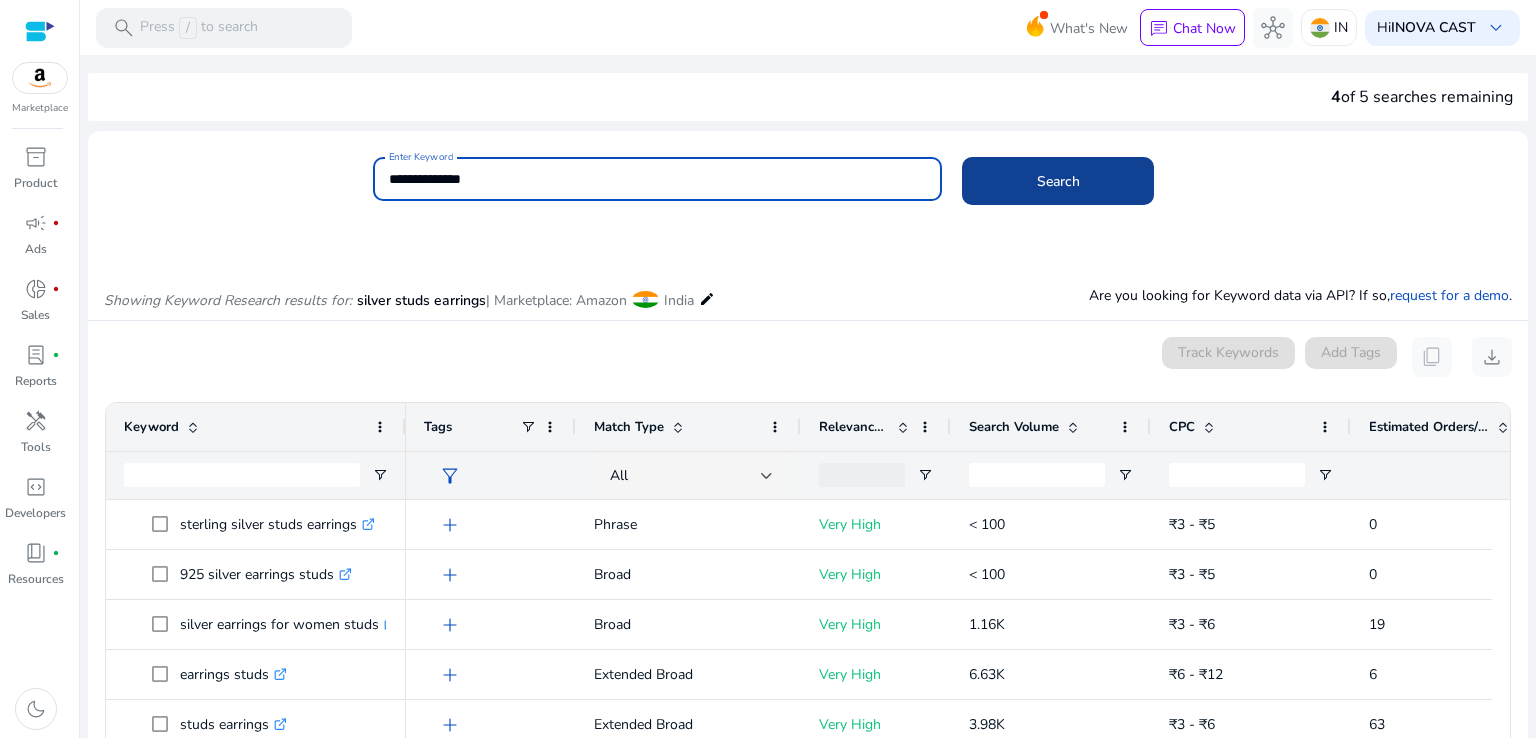 click 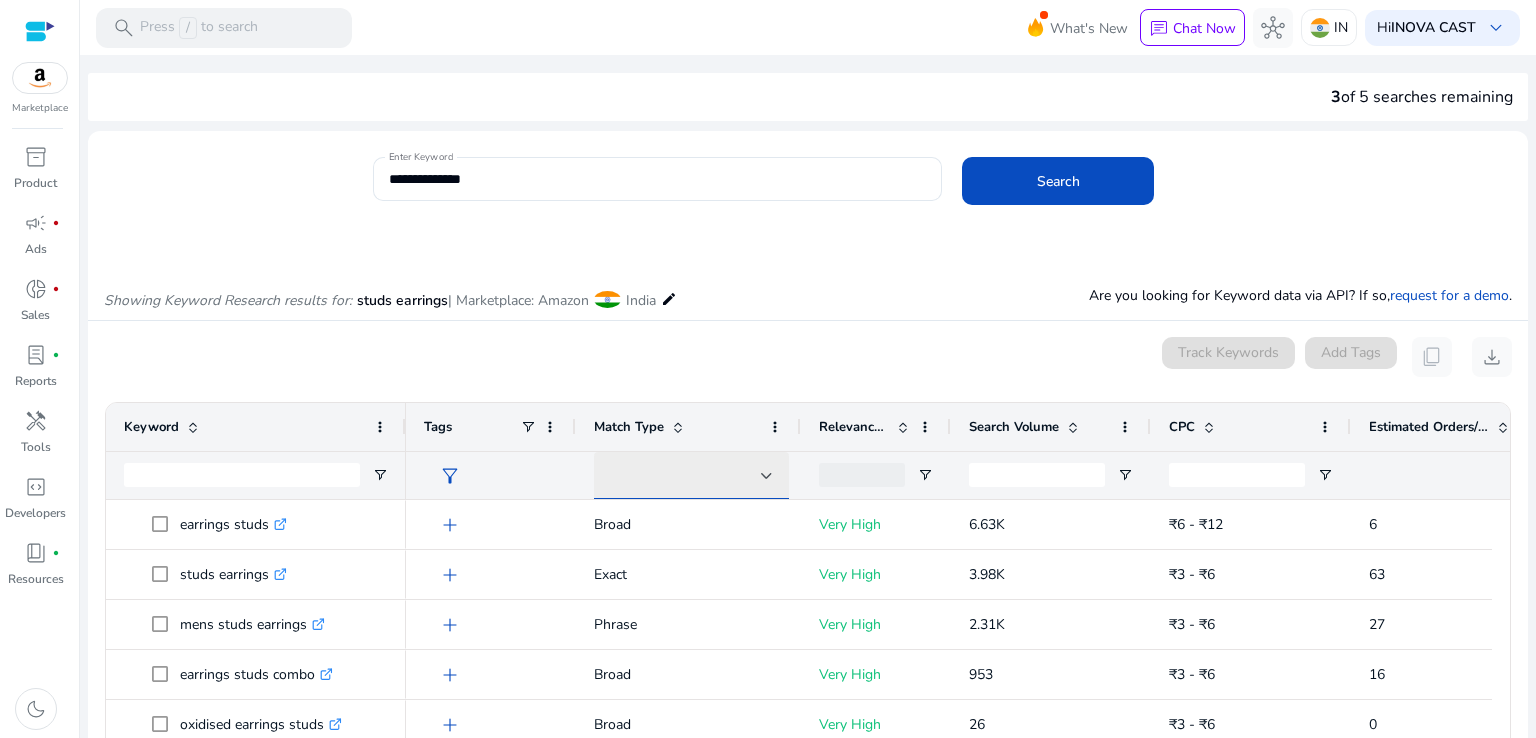 click at bounding box center [685, 476] 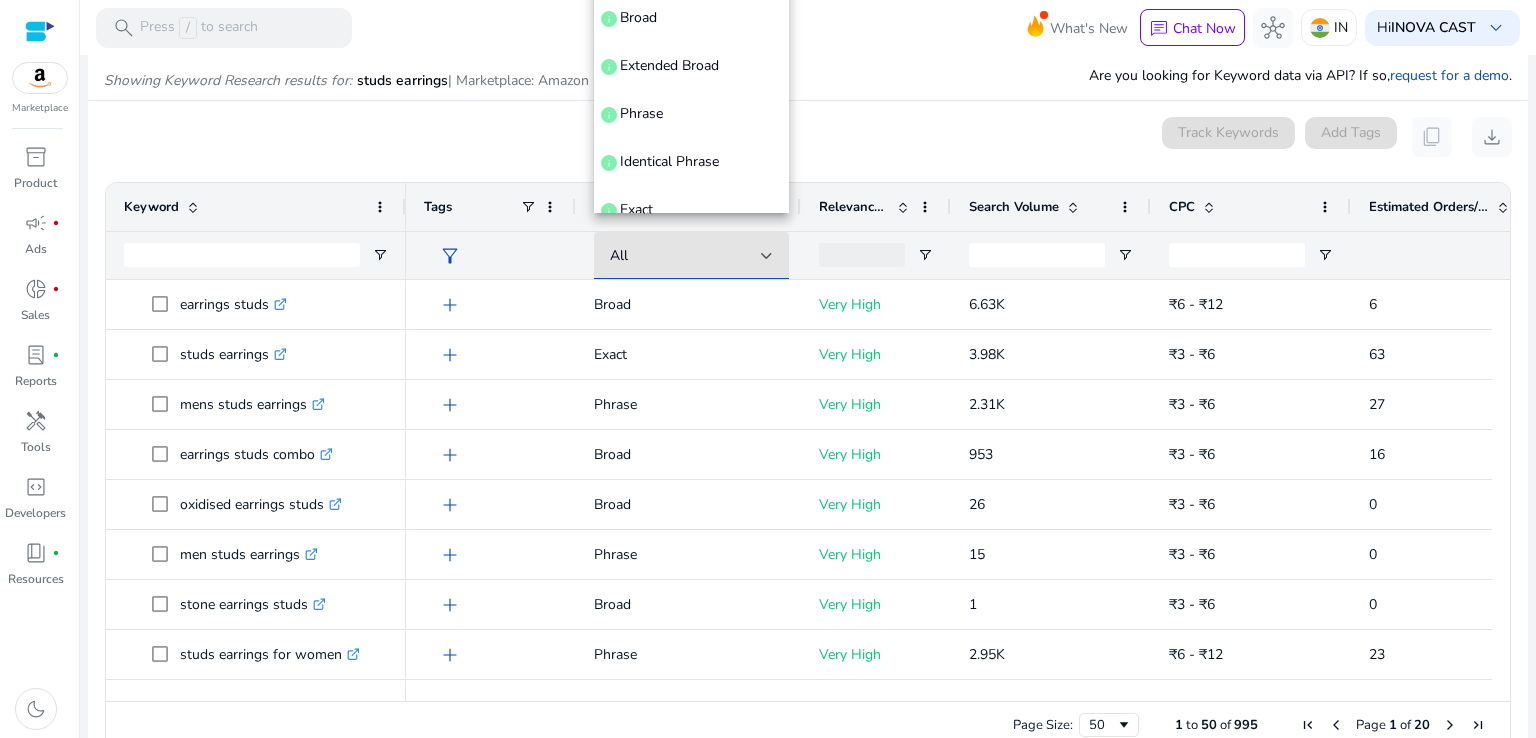 scroll, scrollTop: 238, scrollLeft: 0, axis: vertical 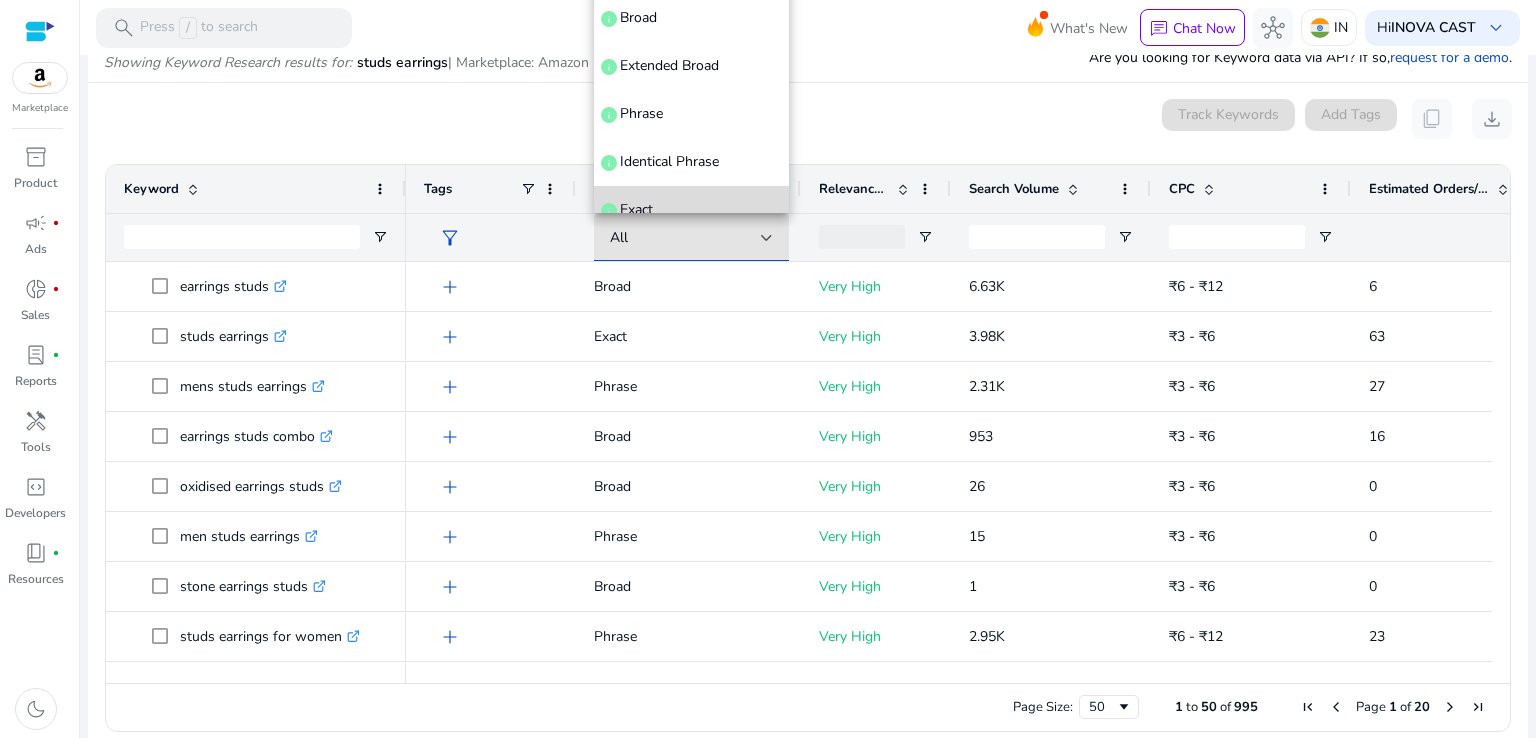 click on "Exact  info" at bounding box center (691, 210) 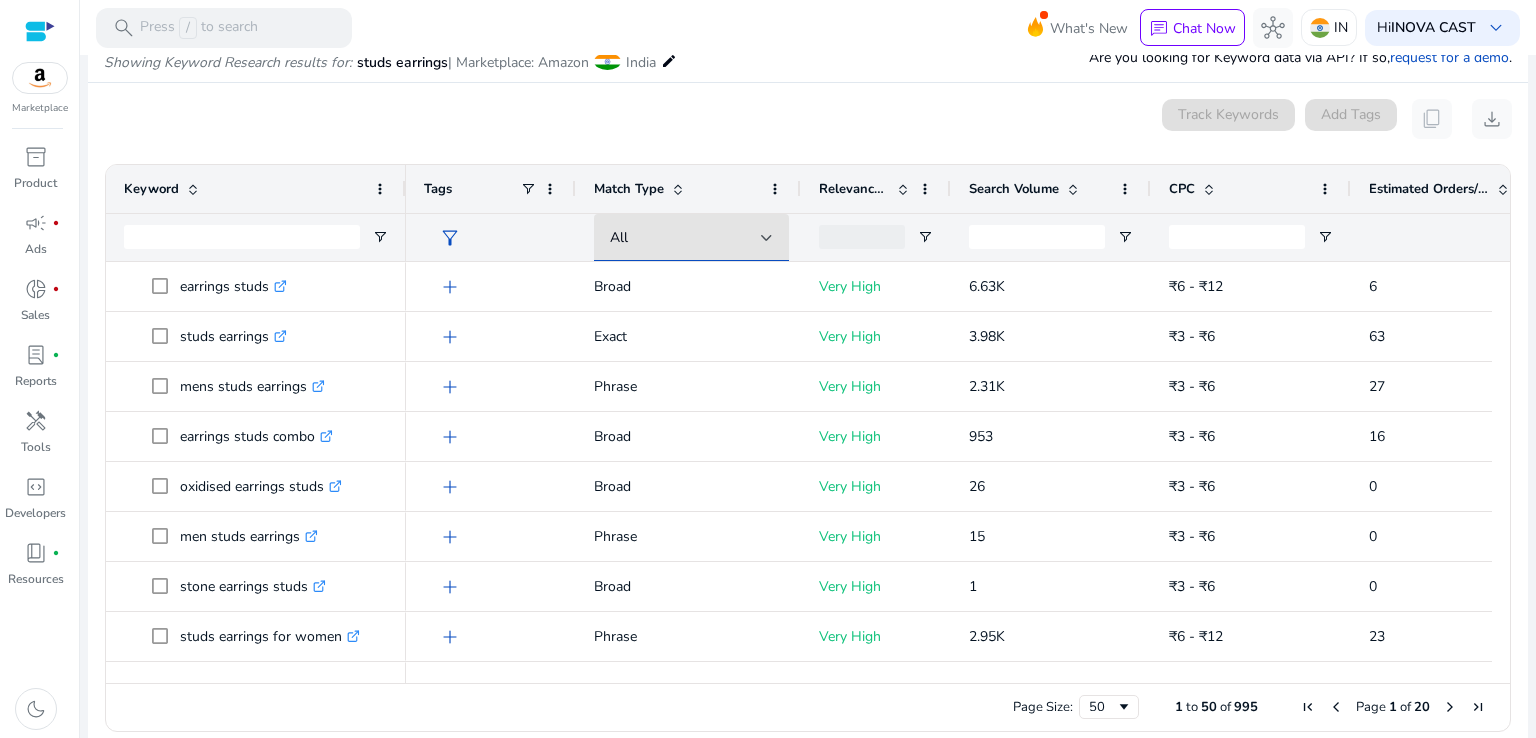 scroll, scrollTop: 20, scrollLeft: 0, axis: vertical 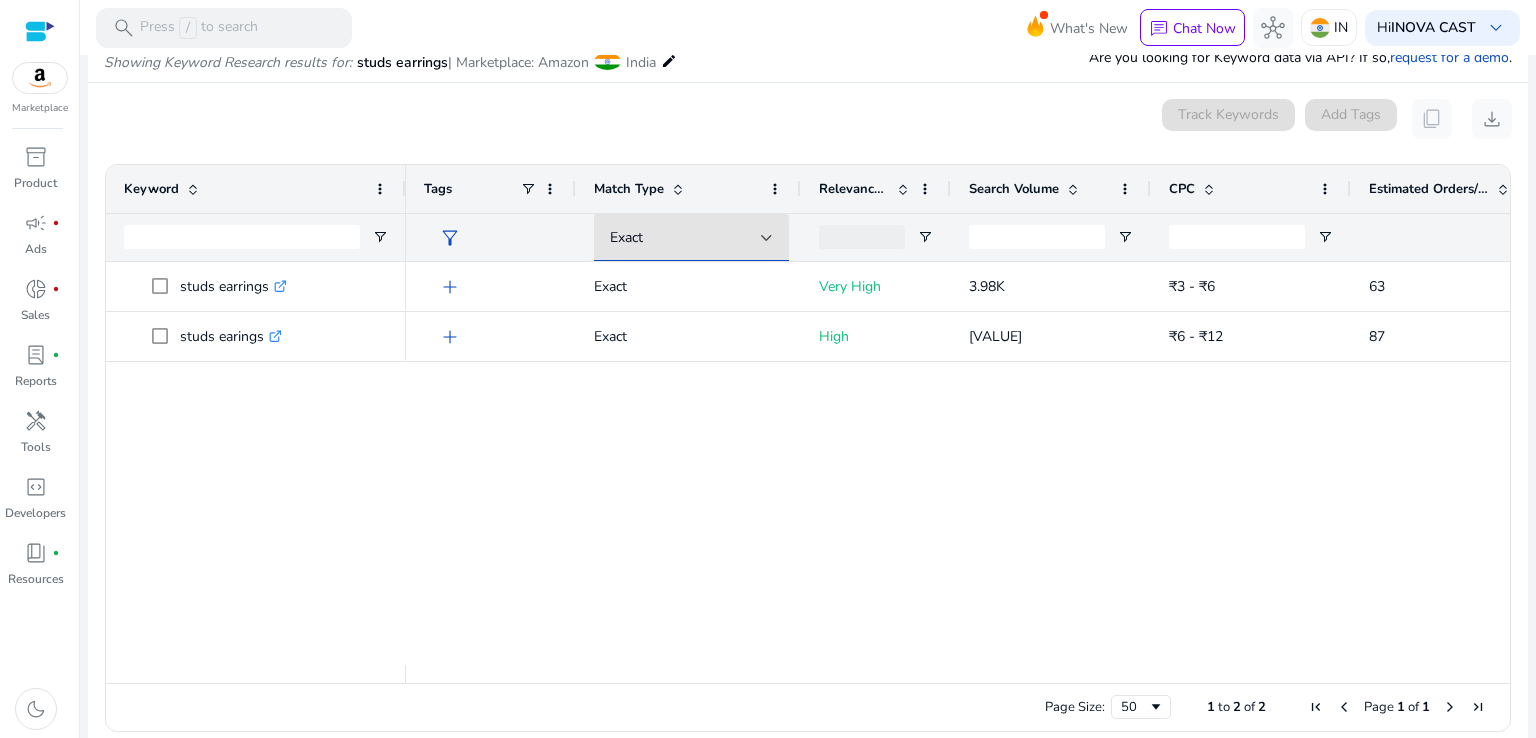 click on "add Exact Very High [VALUE] ₹3 - ₹6 63 1.60% add Exact High [VALUE] ₹6 - ₹12 87 0.20%" at bounding box center [958, 463] 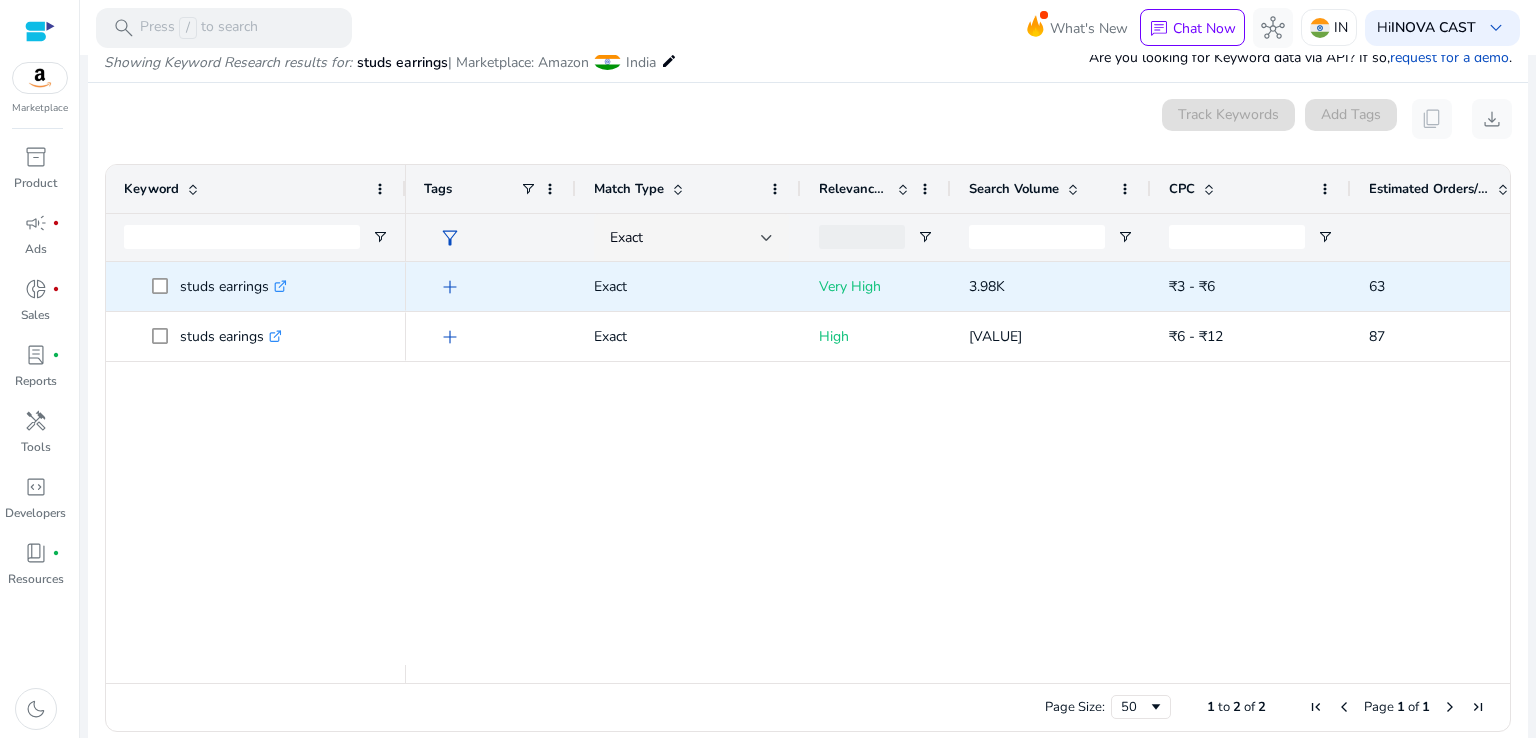 click on "3.98K" at bounding box center (1051, 286) 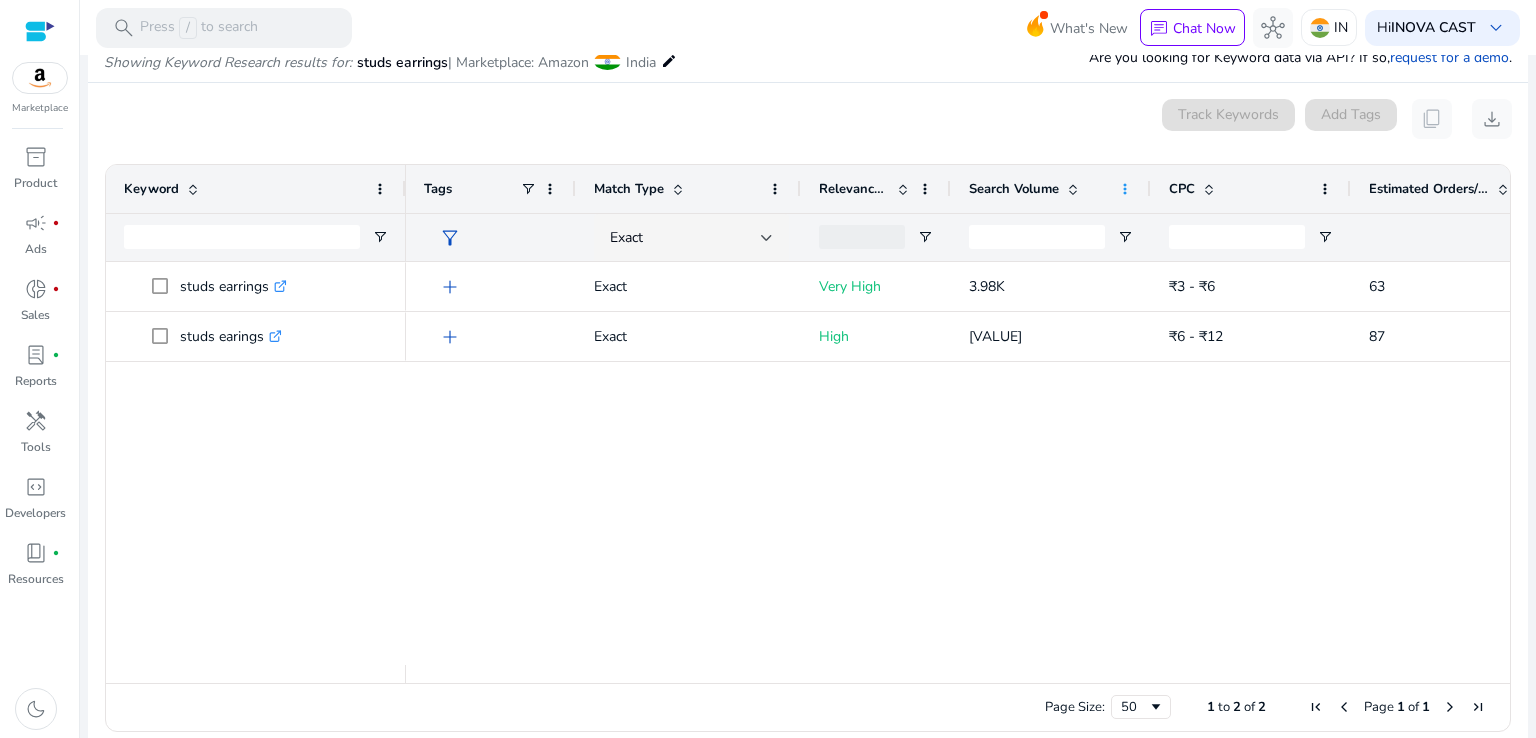 click at bounding box center [1125, 189] 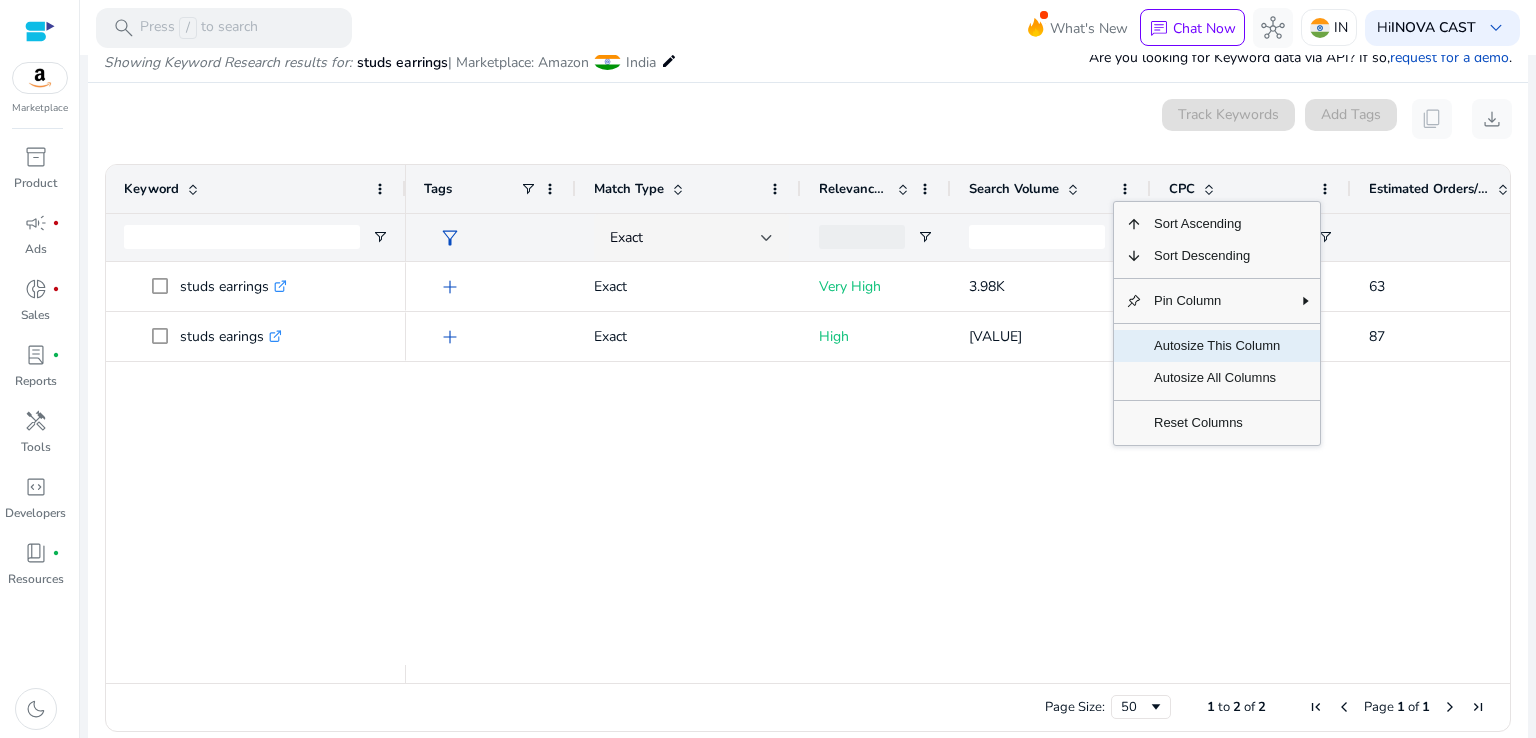 click on "Autosize This Column" at bounding box center (1217, 346) 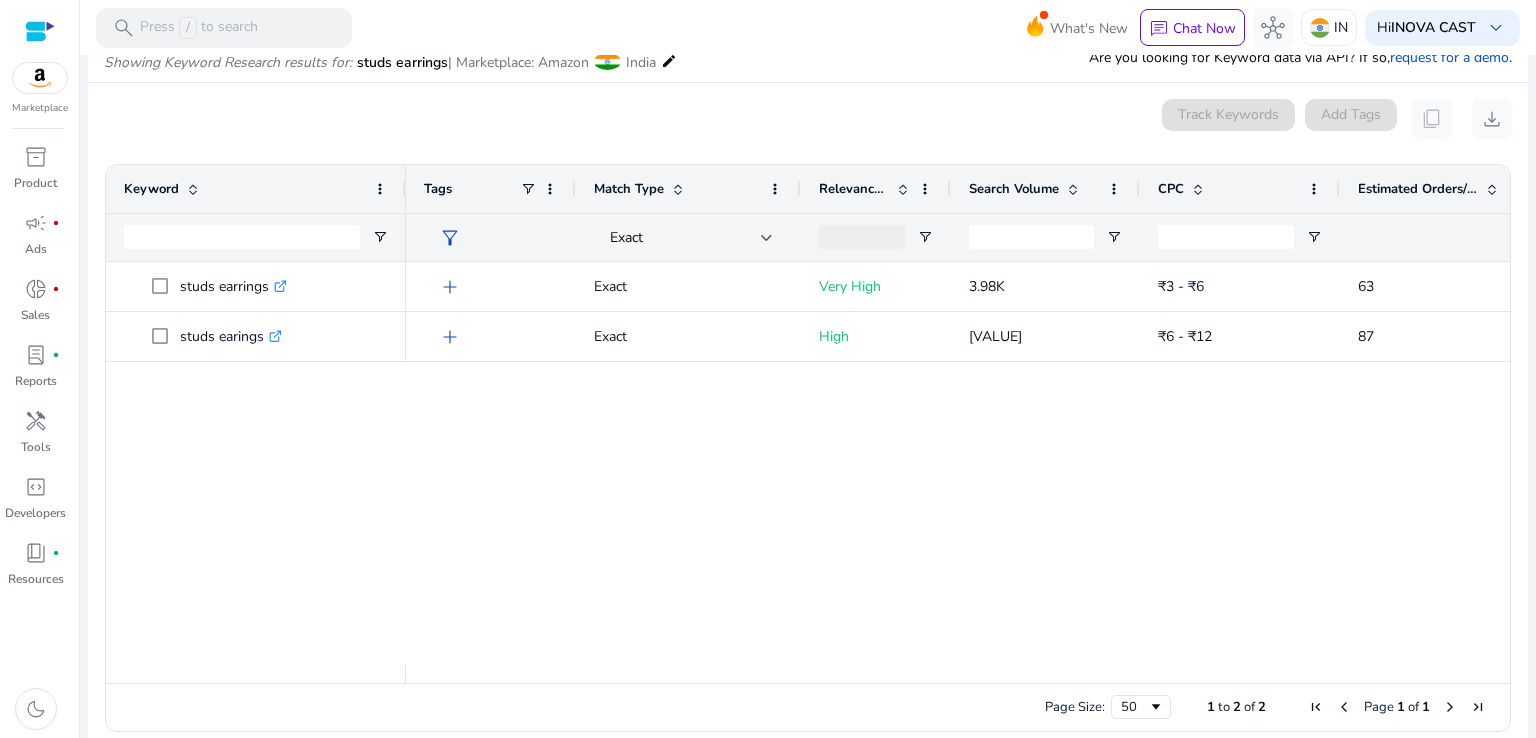 click on "add Exact Very High [VALUE] ₹3 - ₹6 63 1.60% add Exact High [VALUE] ₹6 - ₹12 87 0.20%" at bounding box center (958, 463) 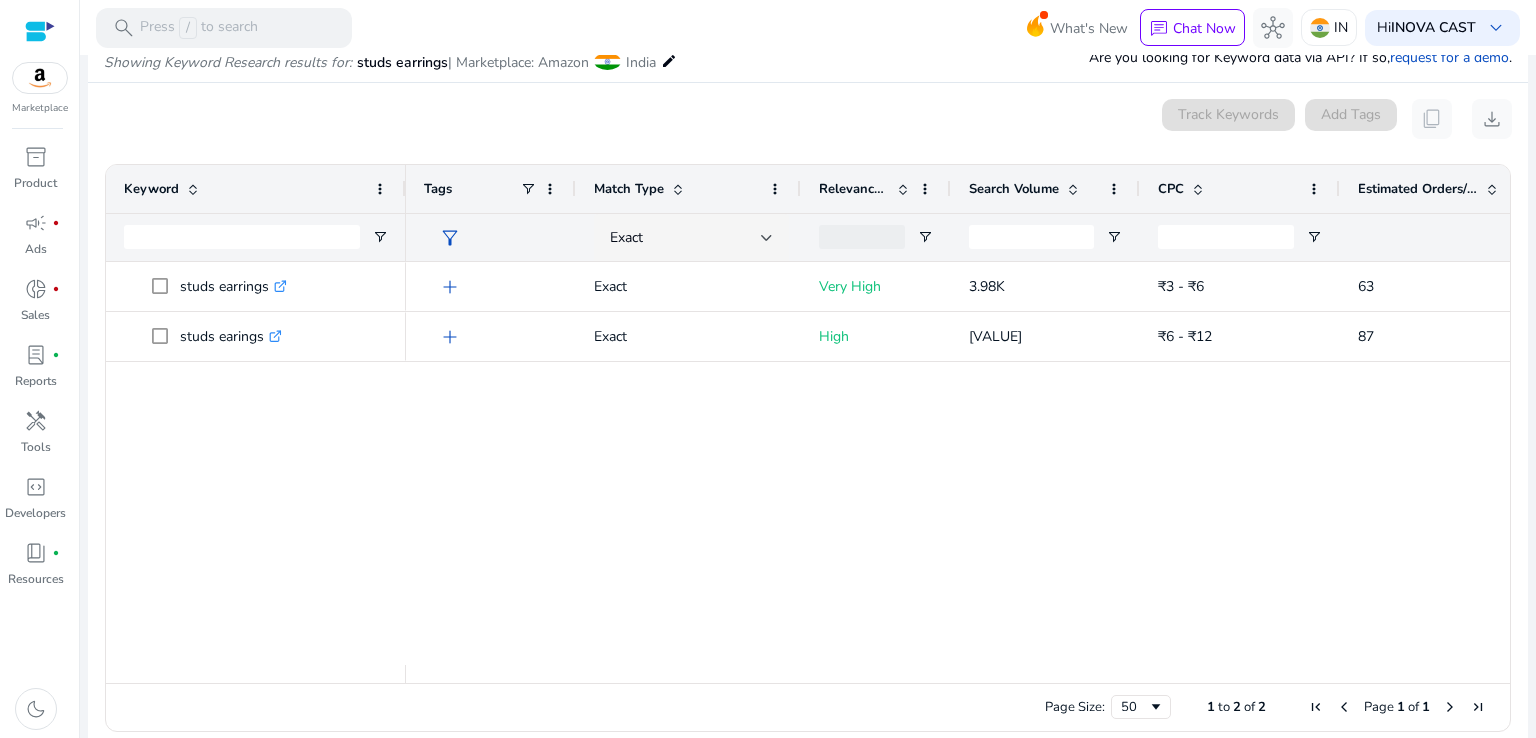 scroll, scrollTop: 0, scrollLeft: 237, axis: horizontal 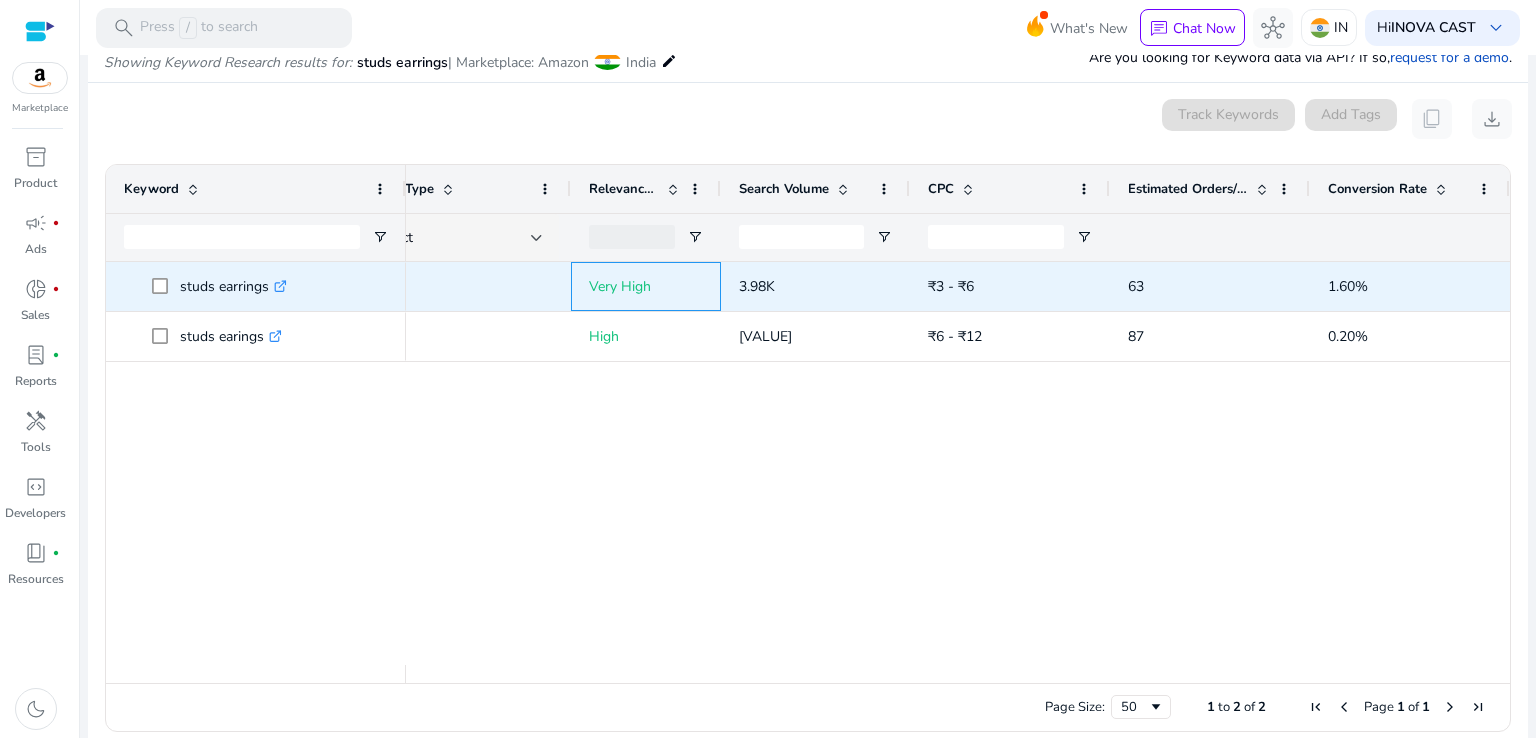 click on "Very High" at bounding box center (646, 286) 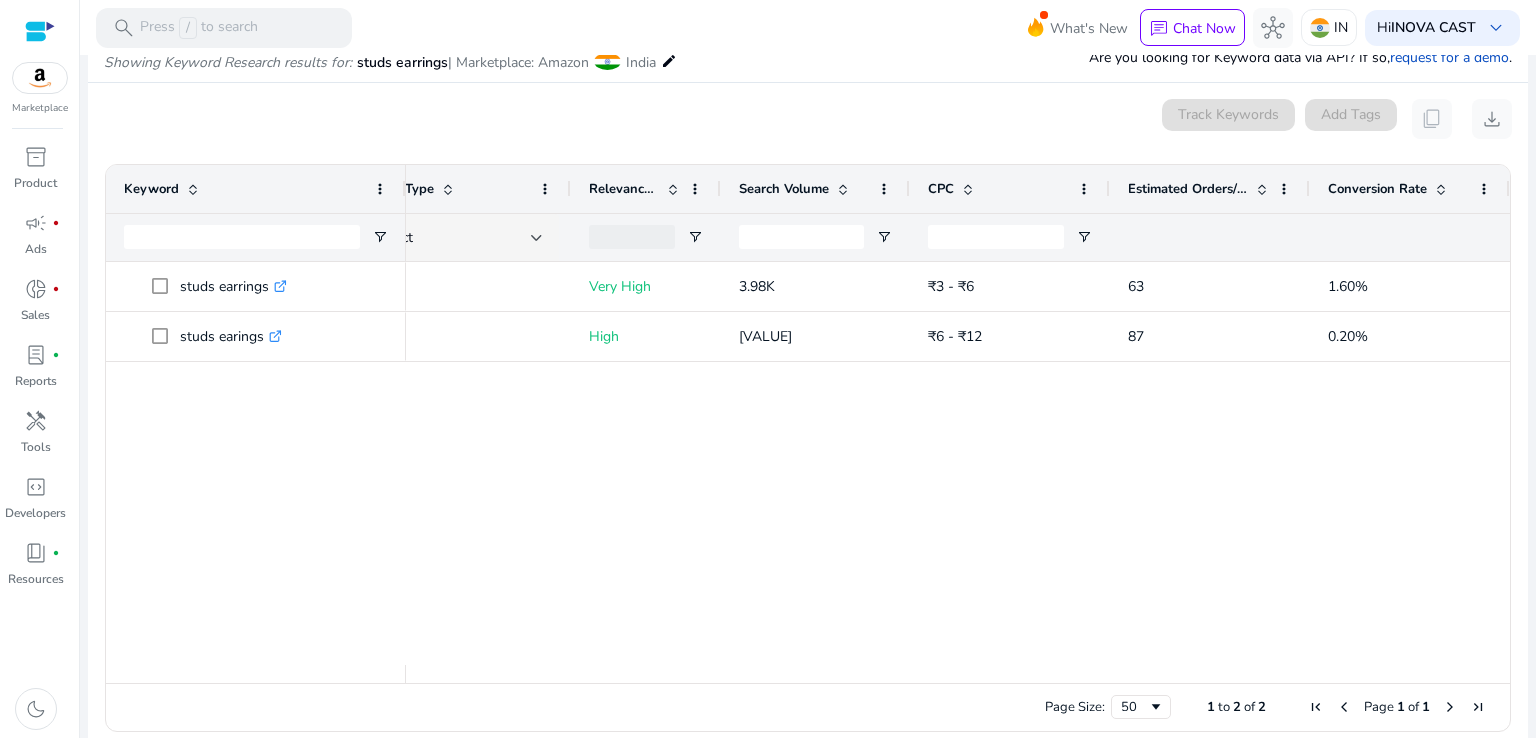 click on "Relevance Score" at bounding box center (624, 189) 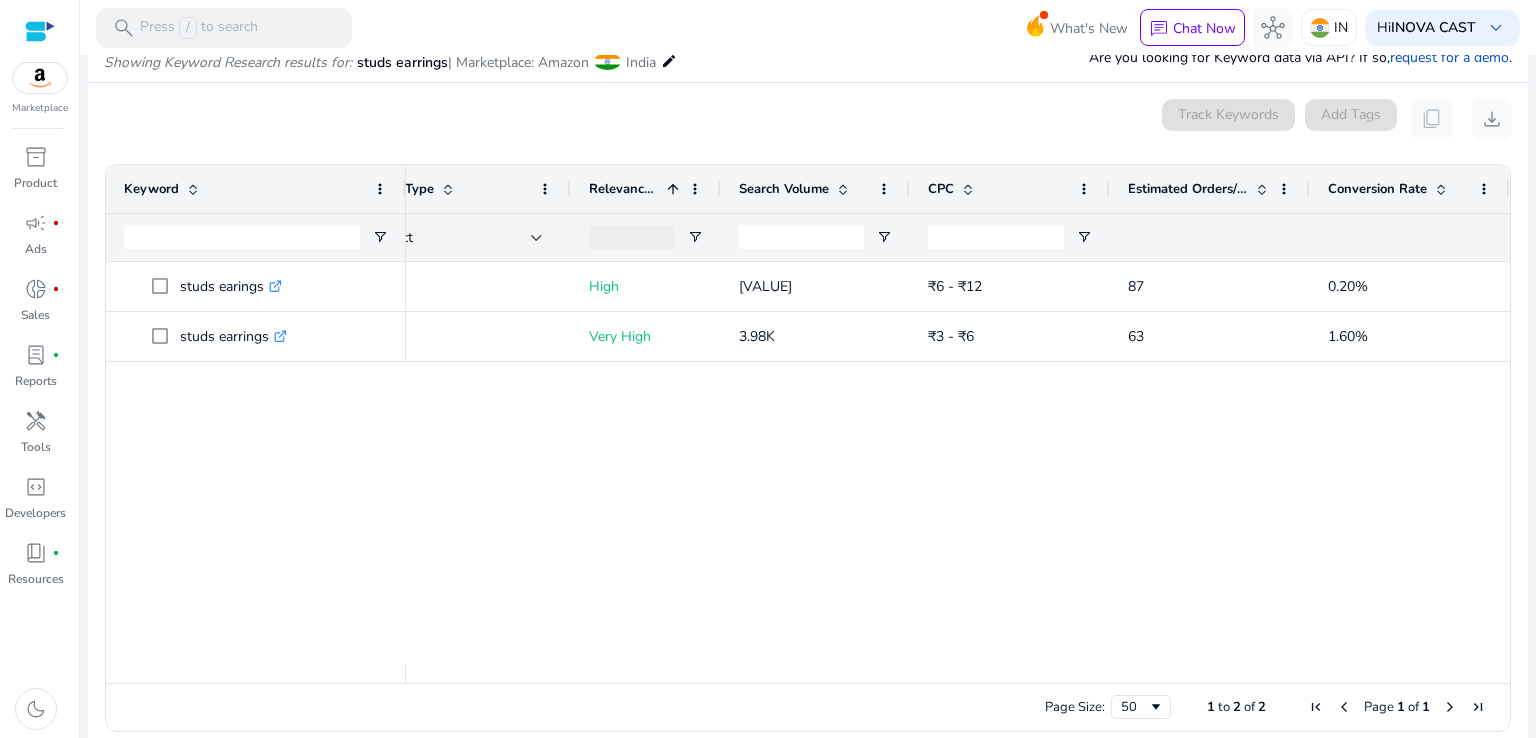 click on "Relevance Score" at bounding box center (624, 189) 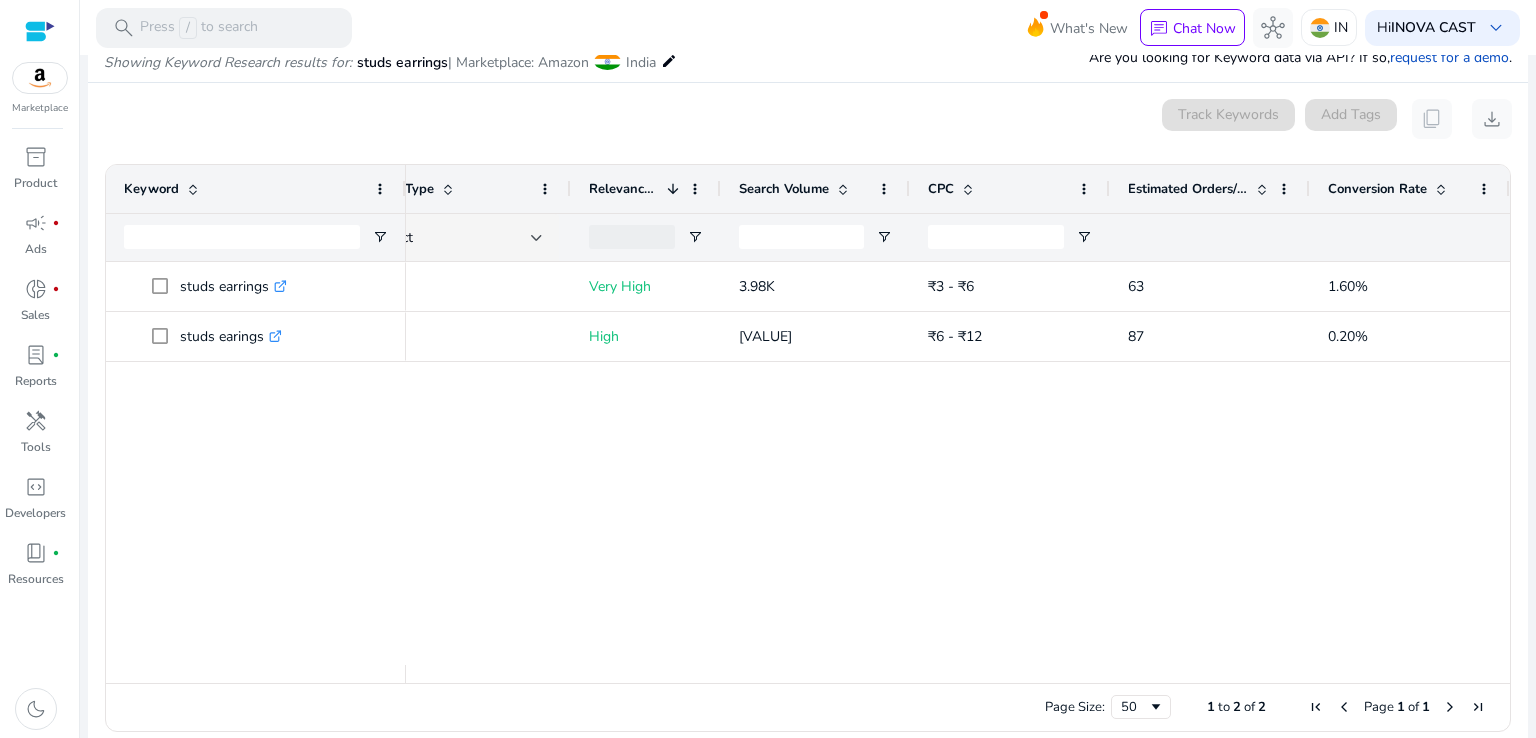 click on "Relevance Score" at bounding box center (624, 189) 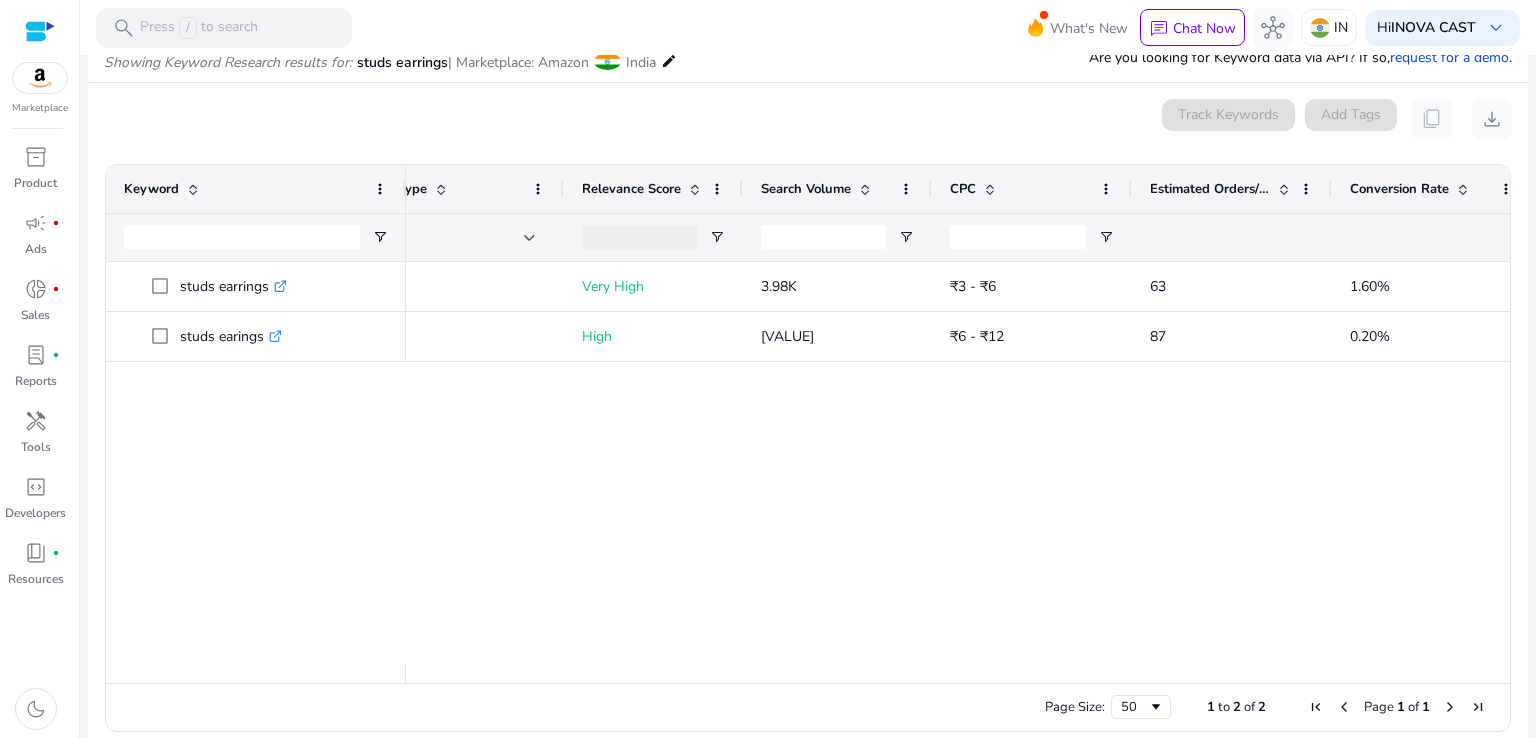 drag, startPoint x: 711, startPoint y: 181, endPoint x: 740, endPoint y: 184, distance: 29.15476 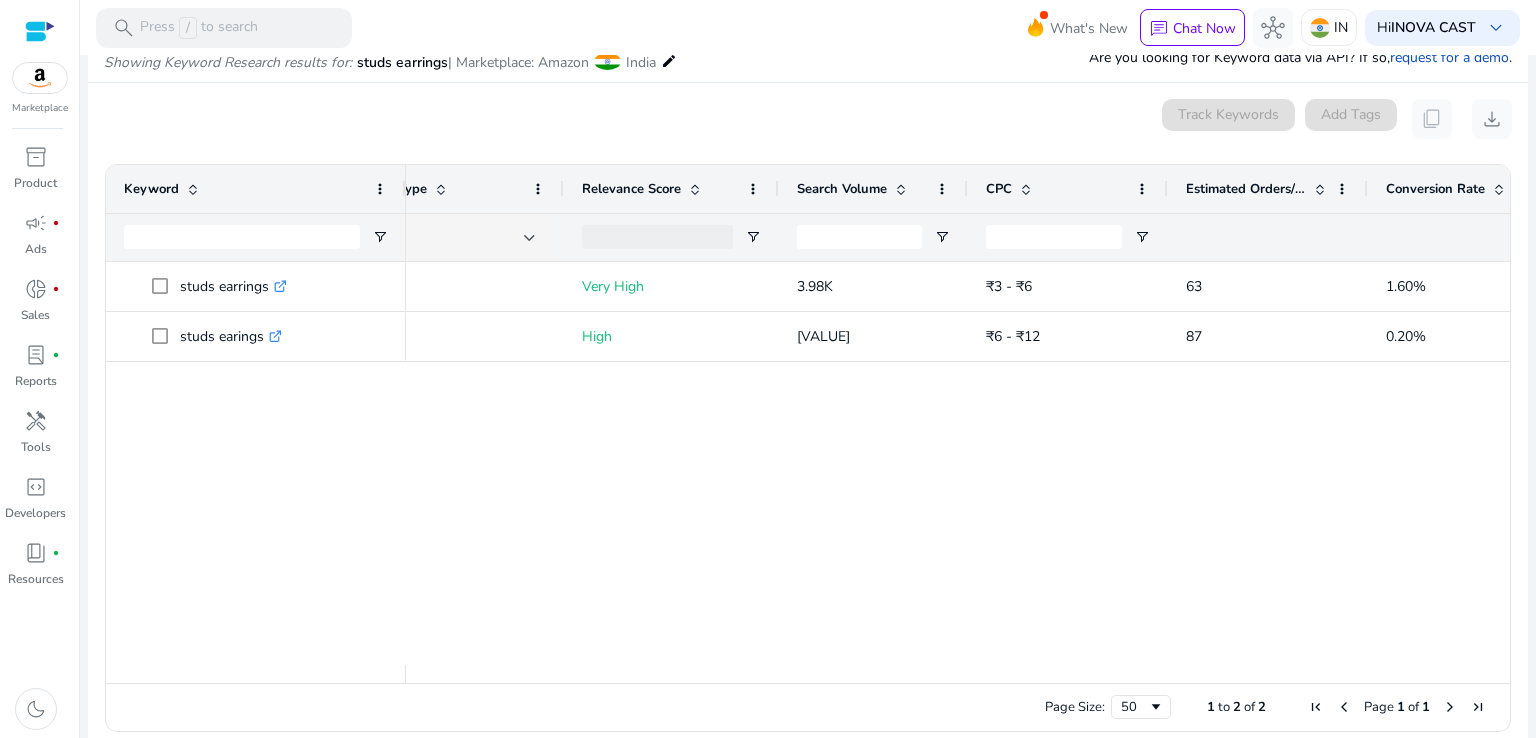 drag, startPoint x: 740, startPoint y: 184, endPoint x: 776, endPoint y: 188, distance: 36.221542 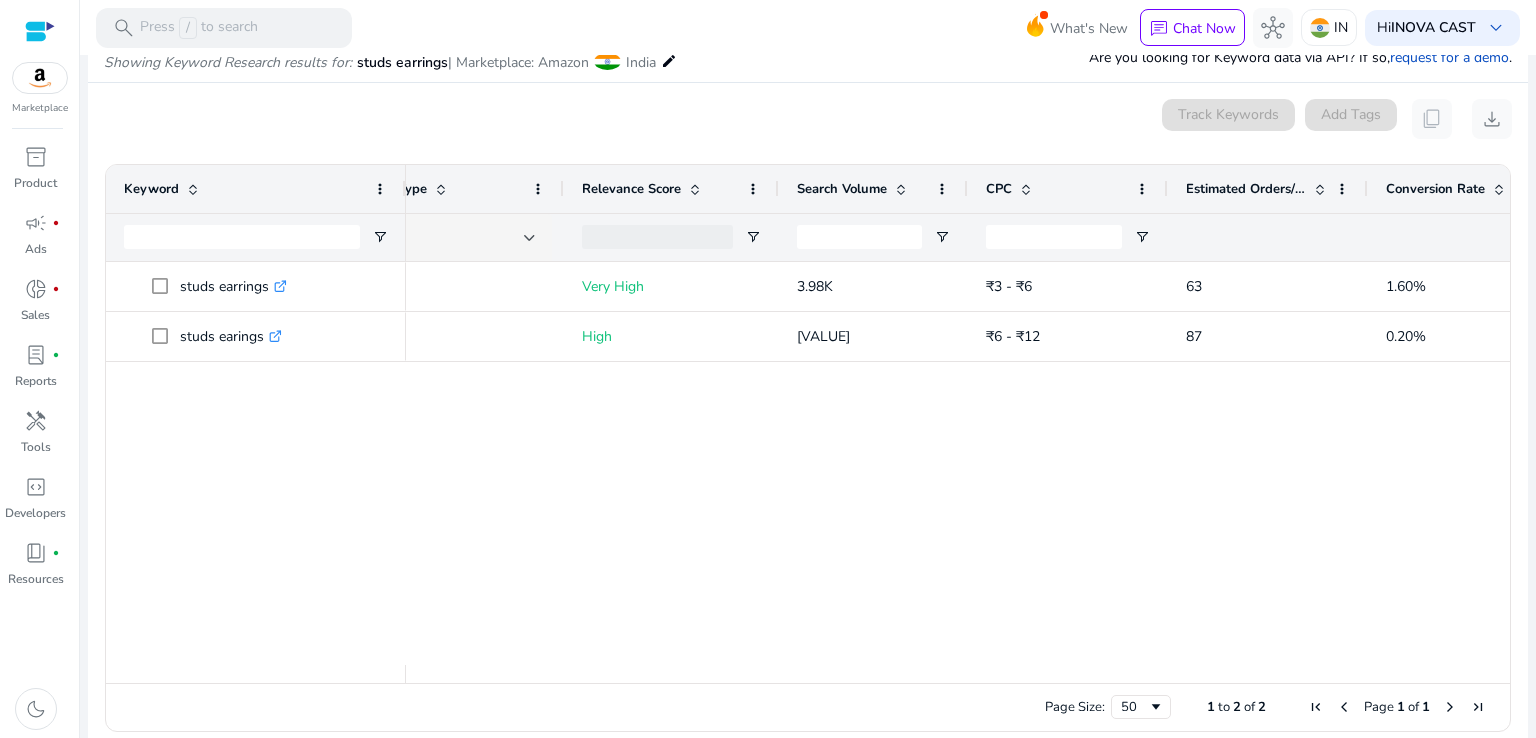 click on "add Exact Very High [VALUE] ₹3 - ₹6 63 1.60% add Exact High [VALUE] ₹6 - ₹12 87 0.20%" at bounding box center [958, 463] 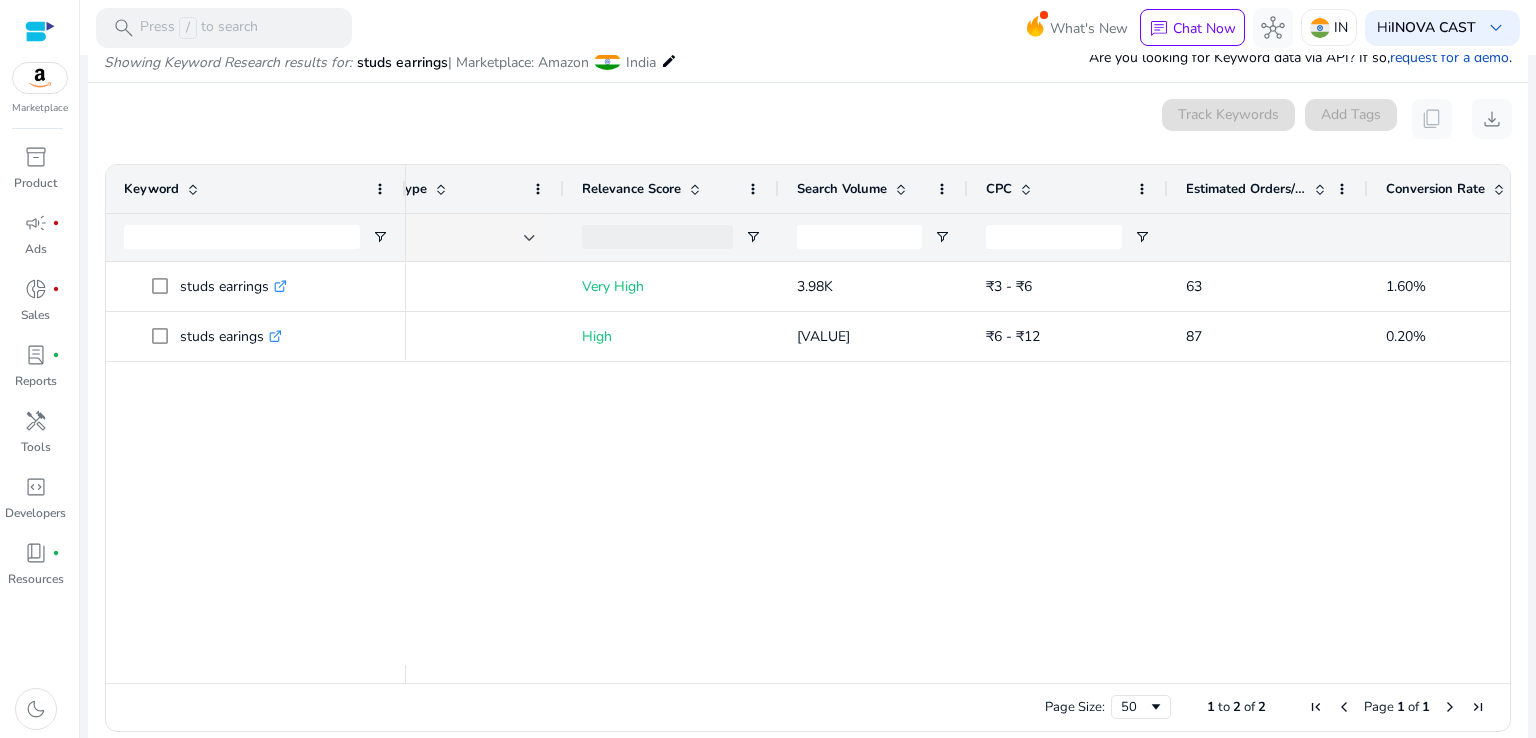 scroll, scrollTop: 0, scrollLeft: 273, axis: horizontal 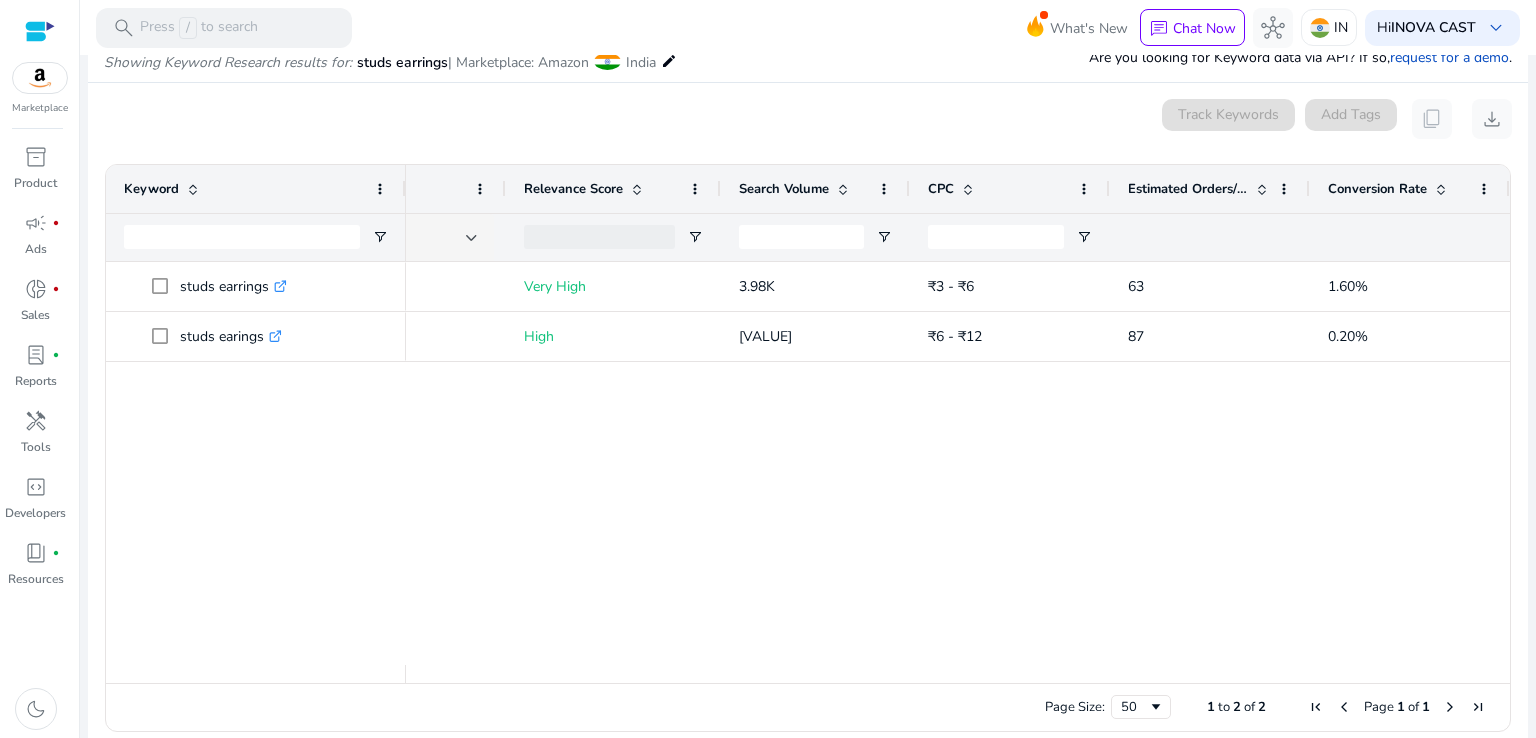 drag, startPoint x: 967, startPoint y: 682, endPoint x: 1223, endPoint y: 615, distance: 264.62238 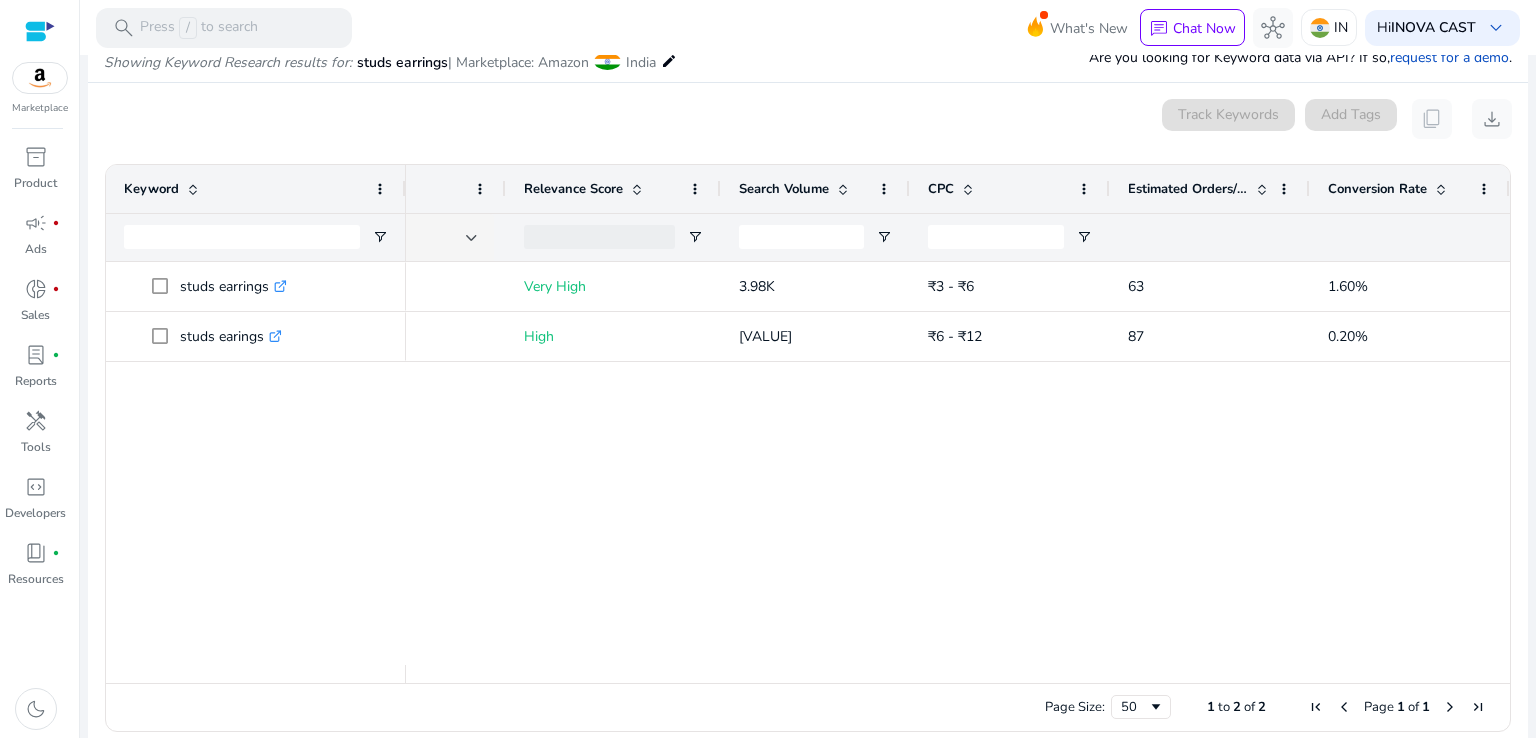 click on "add Exact Very High [VALUE] ₹3 - ₹6 63 1.60% add Exact High [VALUE] ₹6 - ₹12 87 0.20%" at bounding box center [958, 463] 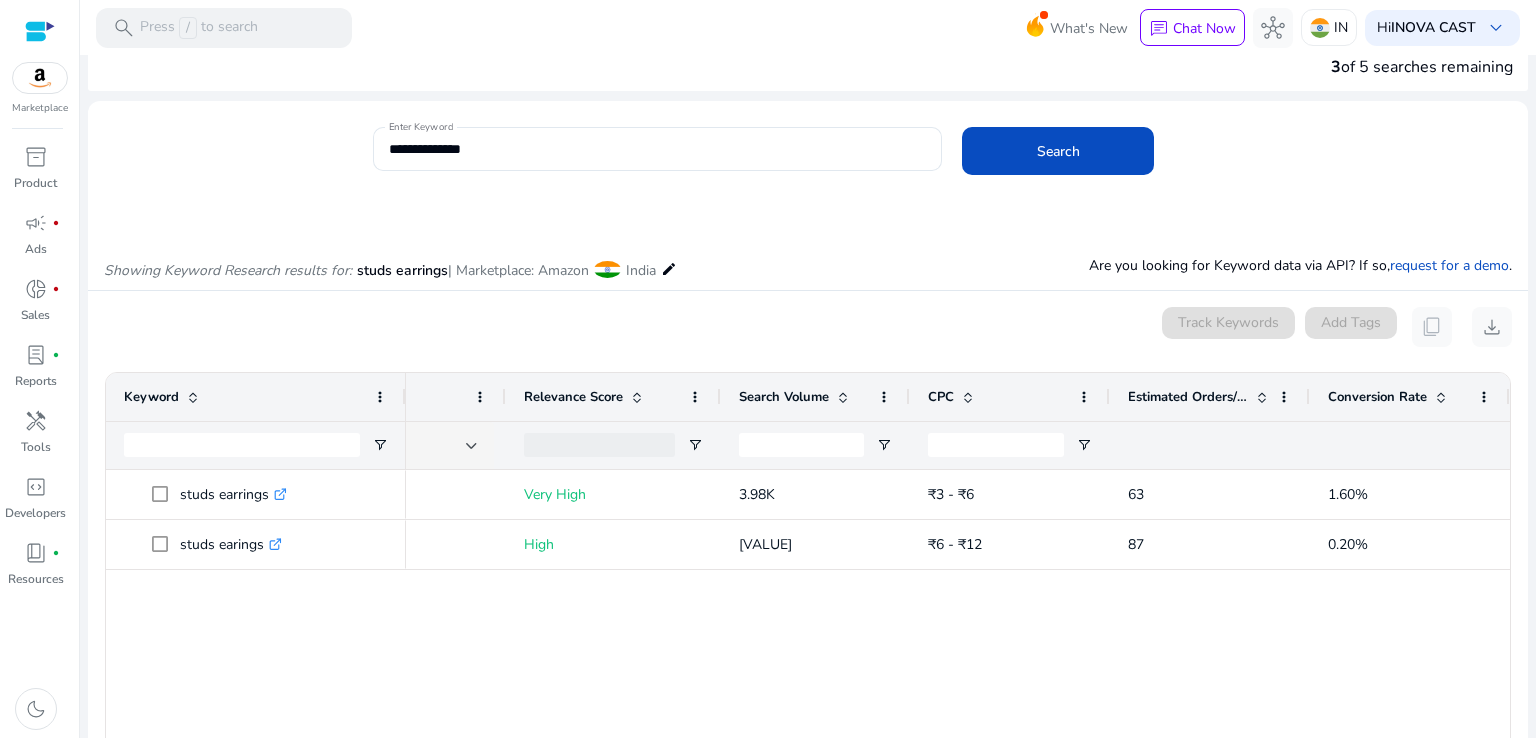 scroll, scrollTop: 0, scrollLeft: 0, axis: both 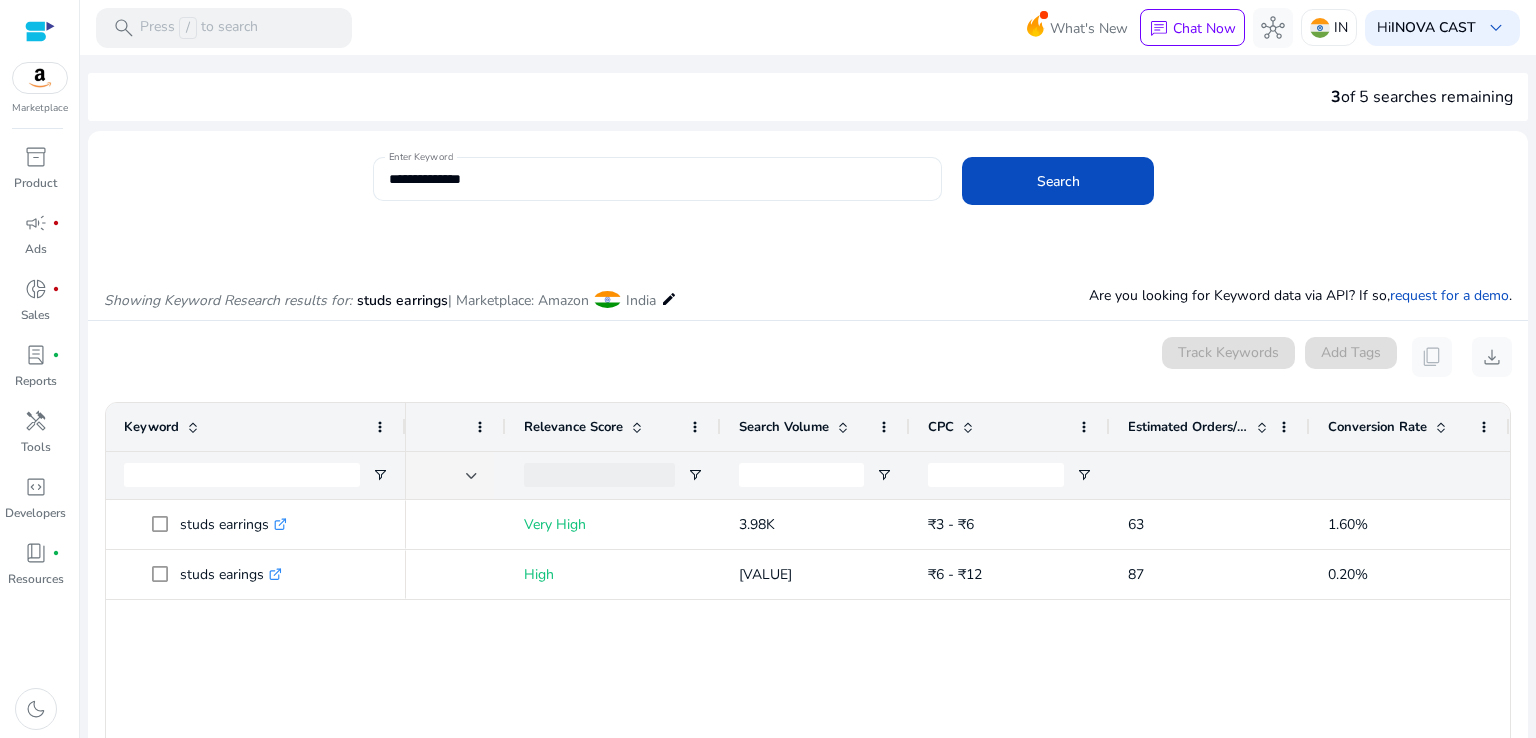 click on "**********" at bounding box center (658, 179) 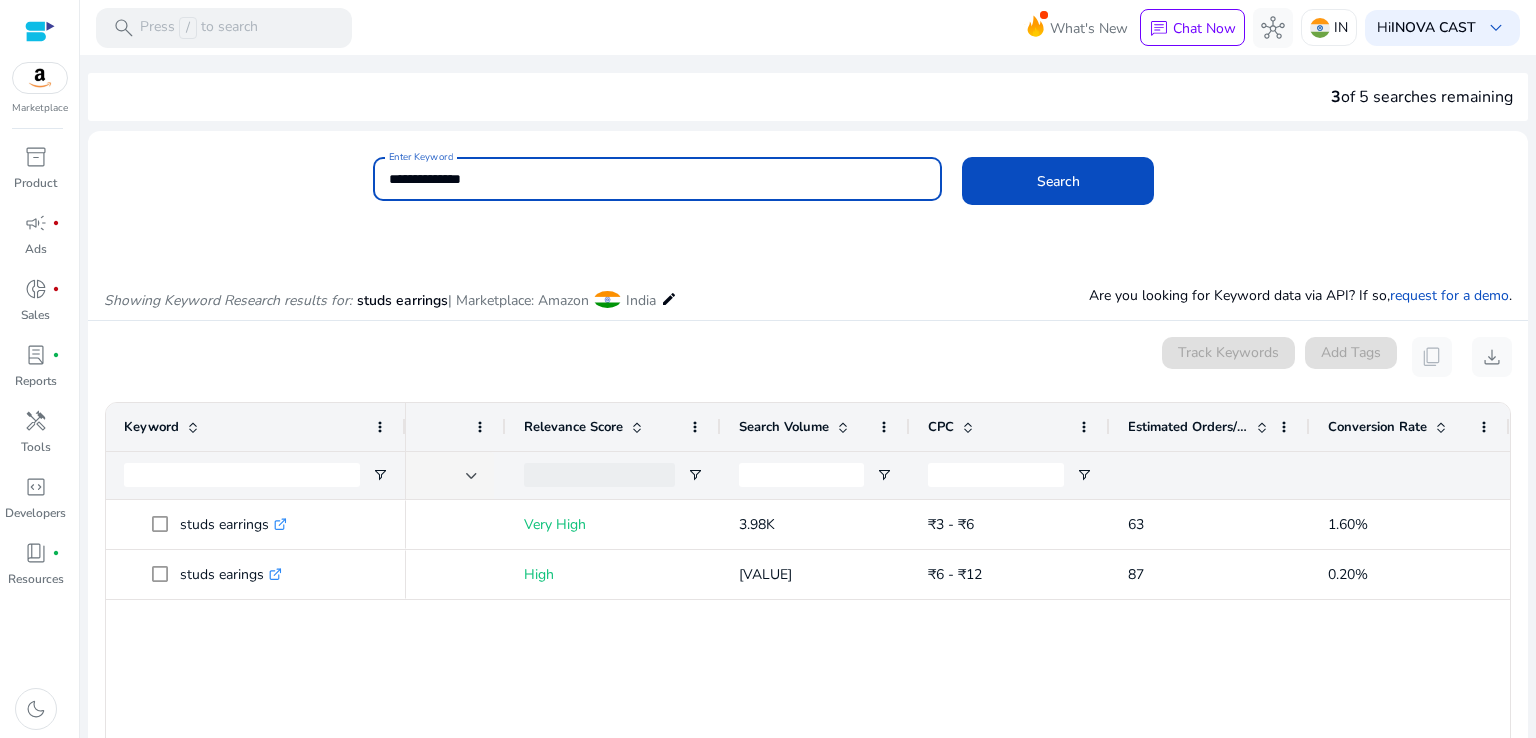 click on "**********" at bounding box center (658, 179) 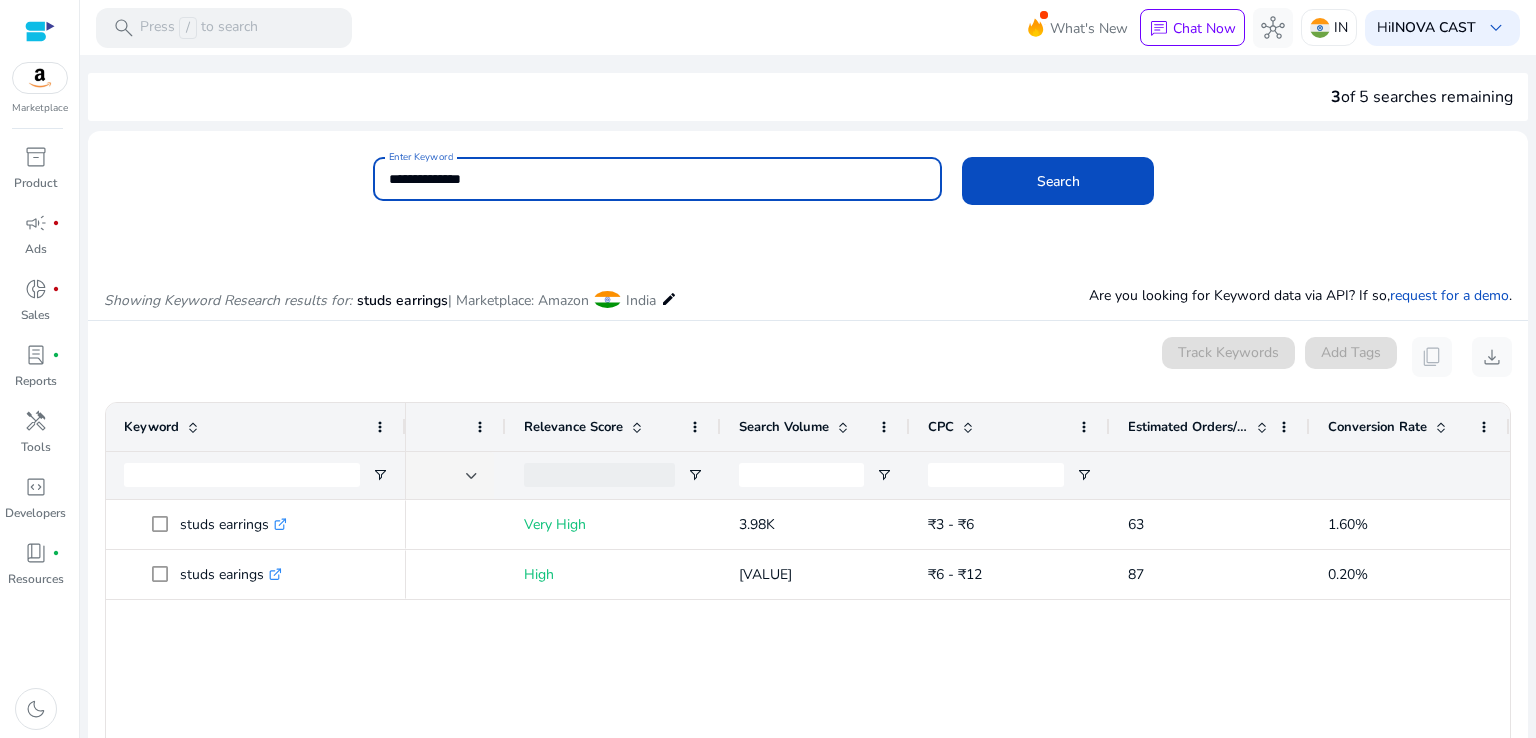 click on "Enter Keyword [MASK]" 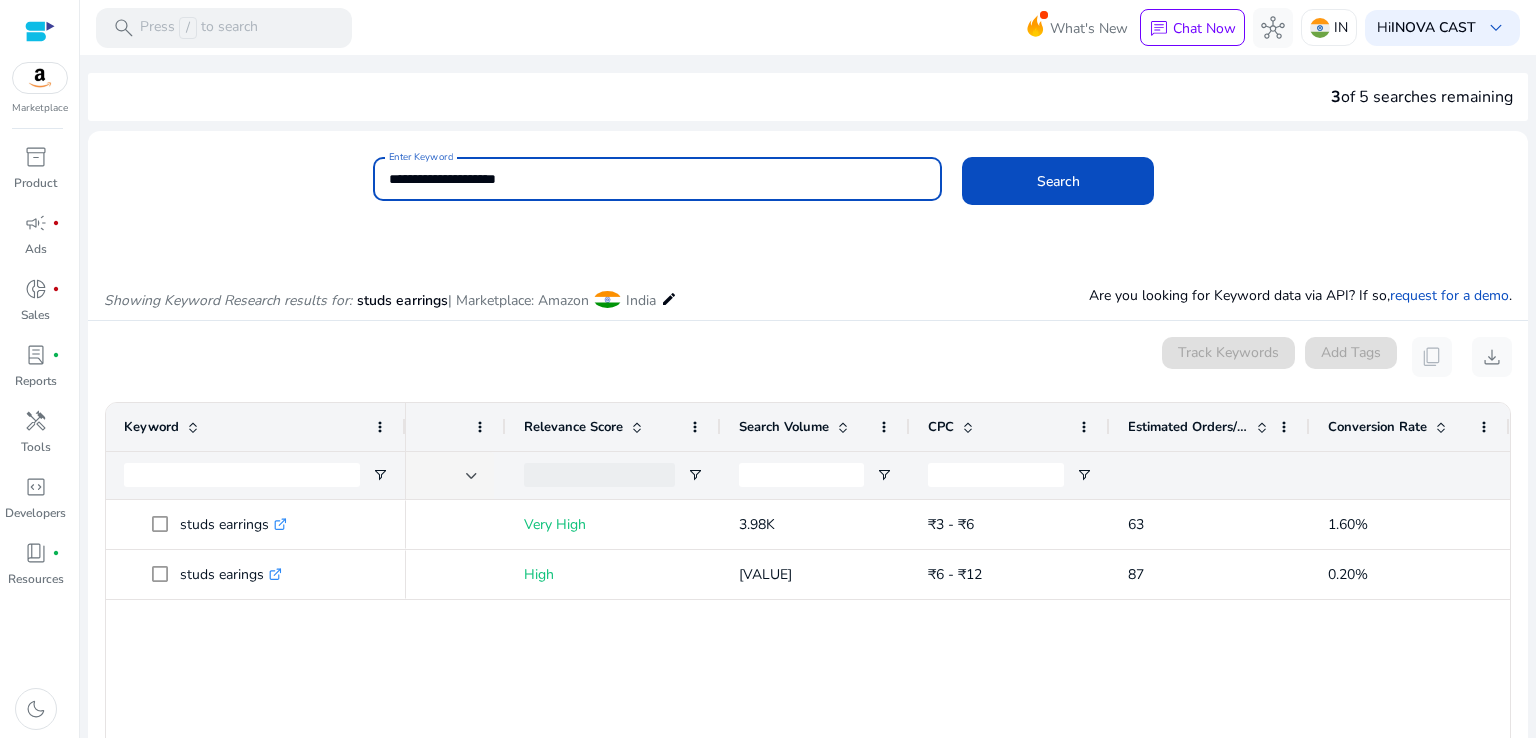 type on "**********" 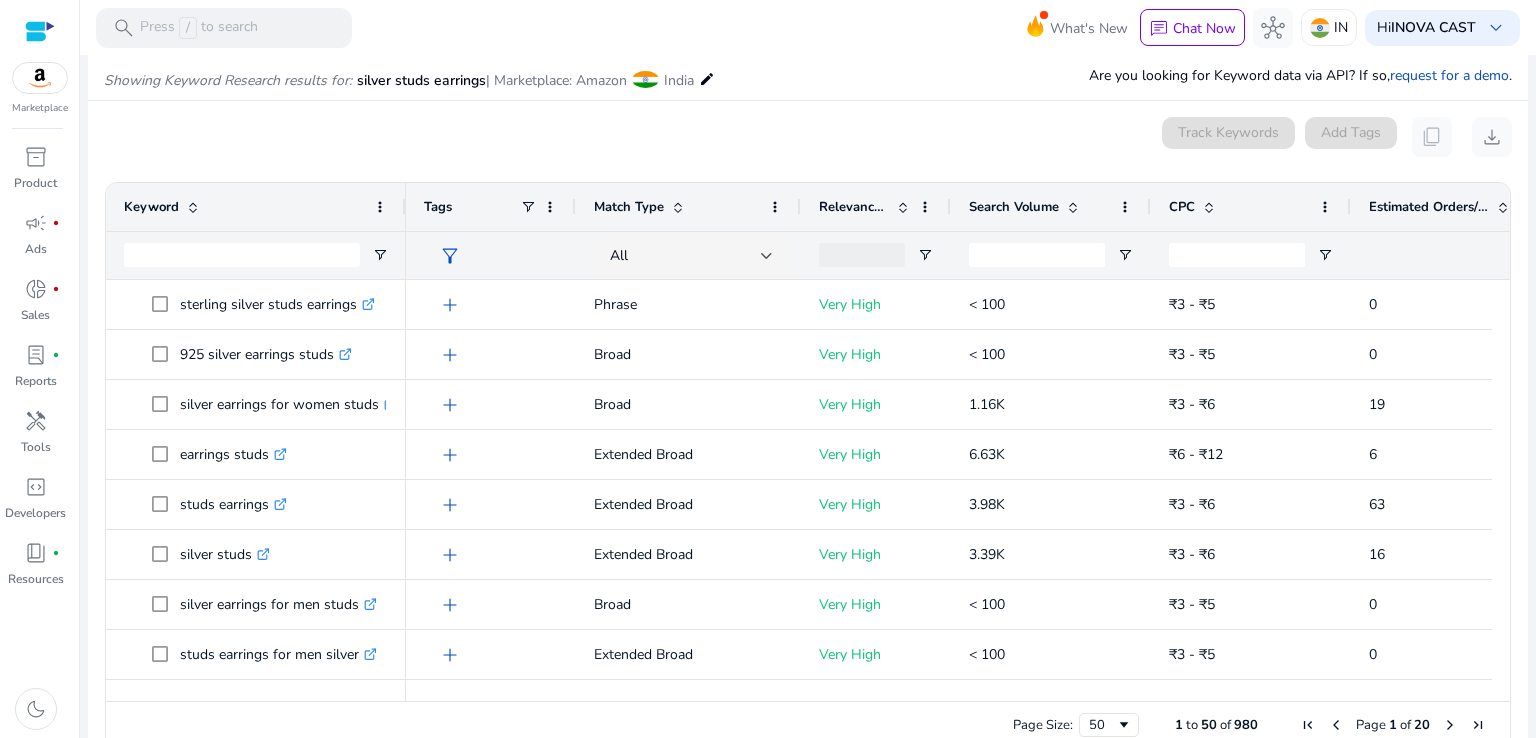 scroll, scrollTop: 238, scrollLeft: 0, axis: vertical 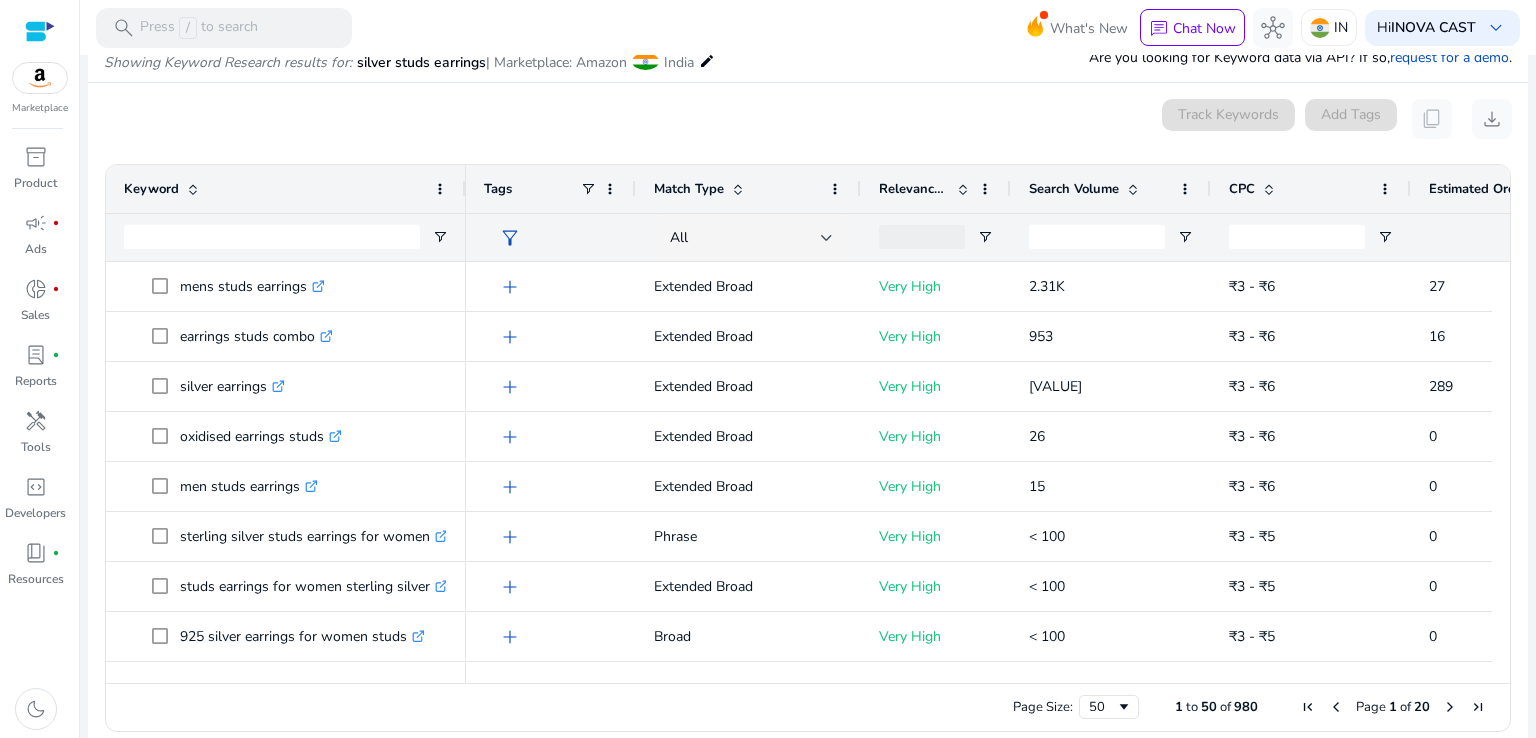 drag, startPoint x: 400, startPoint y: 177, endPoint x: 460, endPoint y: 165, distance: 61.188232 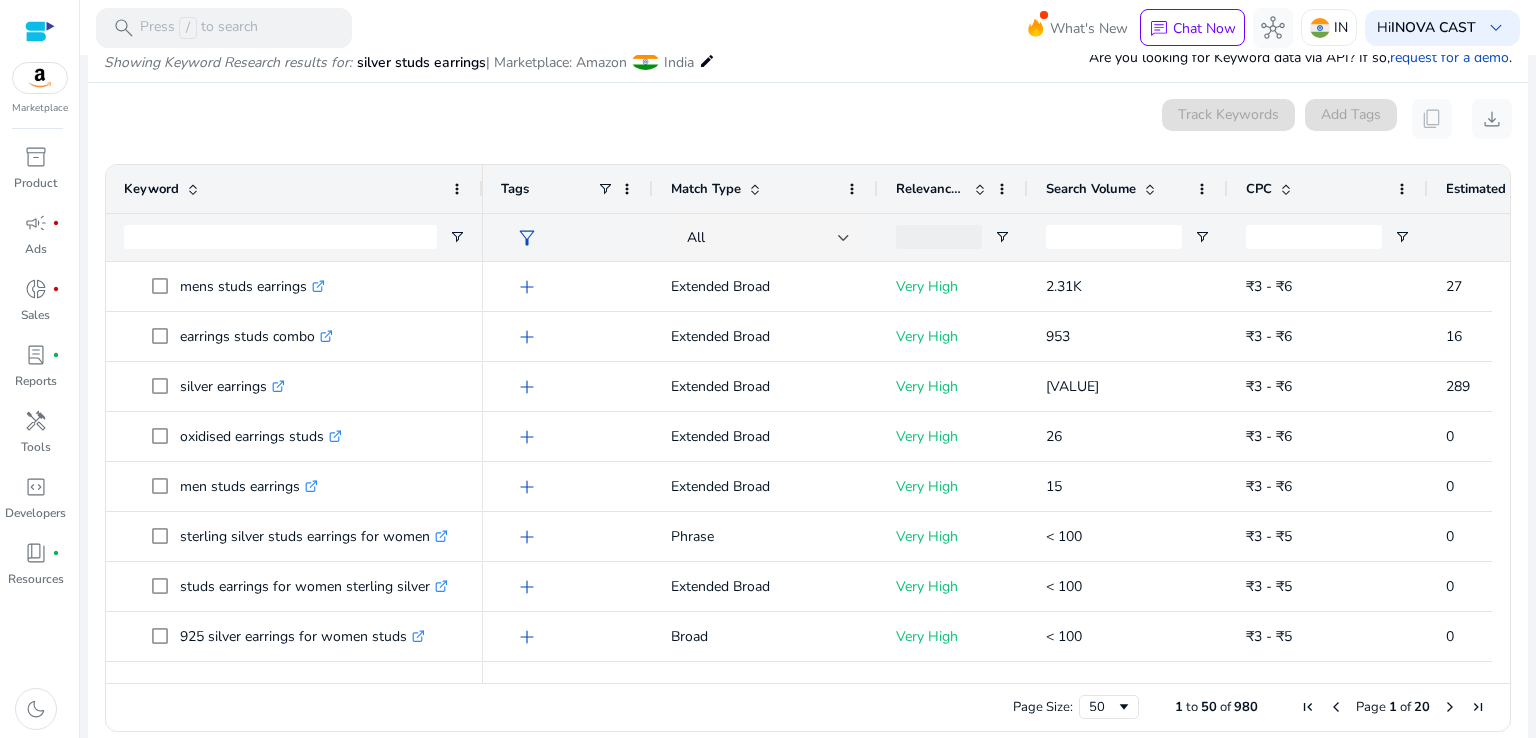 drag, startPoint x: 464, startPoint y: 192, endPoint x: 481, endPoint y: 192, distance: 17 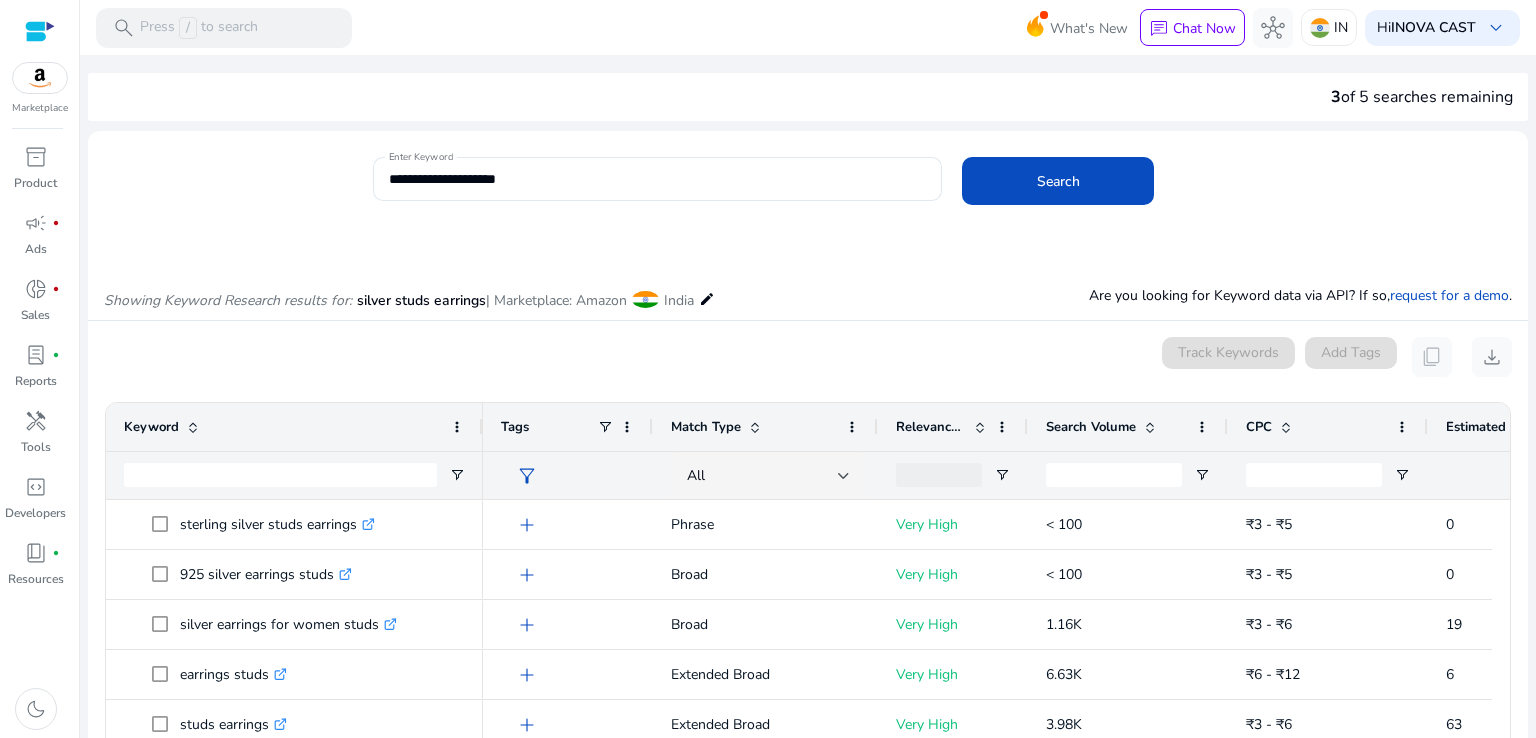 scroll, scrollTop: 0, scrollLeft: 0, axis: both 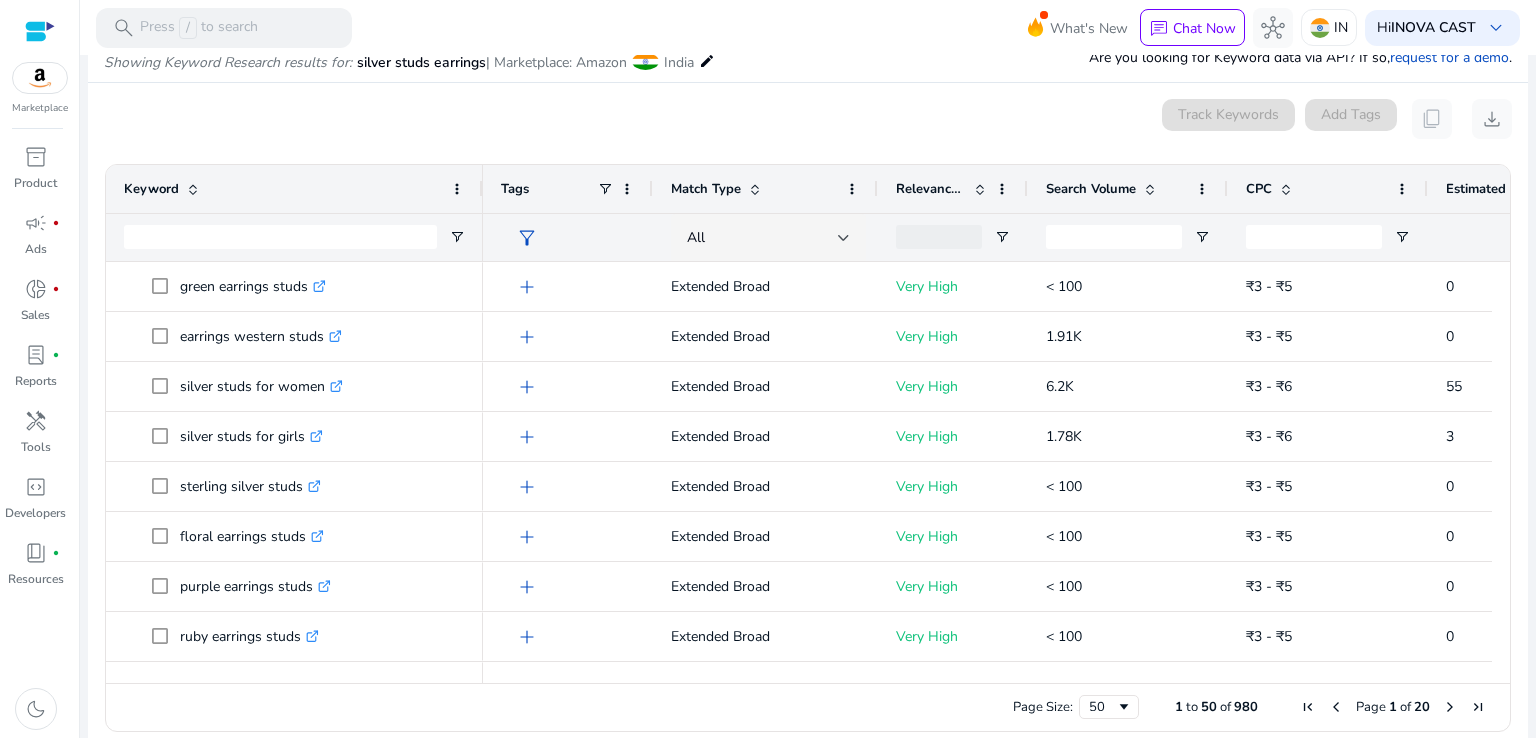drag, startPoint x: 716, startPoint y: 684, endPoint x: 854, endPoint y: 686, distance: 138.0145 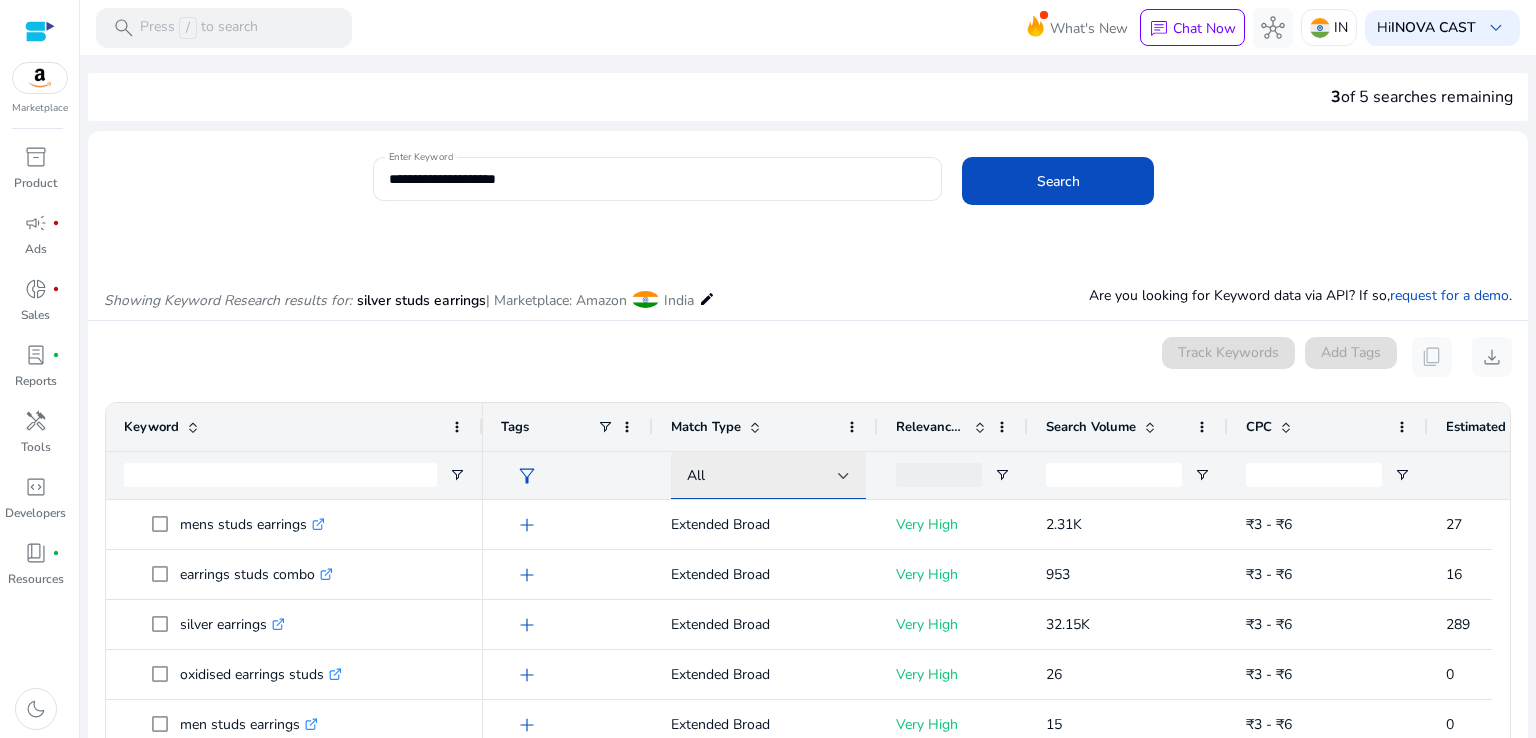 click on "All" at bounding box center (762, 476) 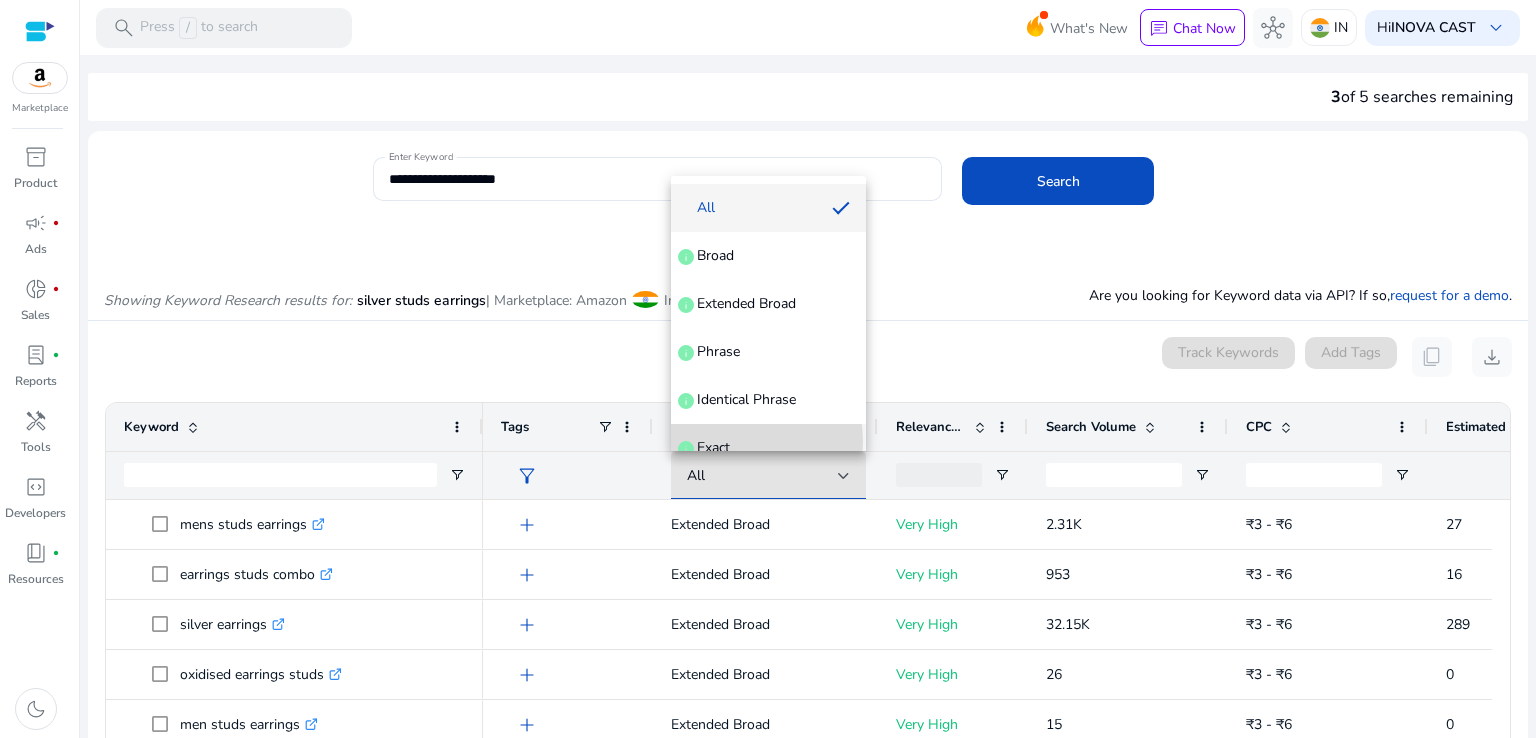 click on "Exact" at bounding box center [713, 448] 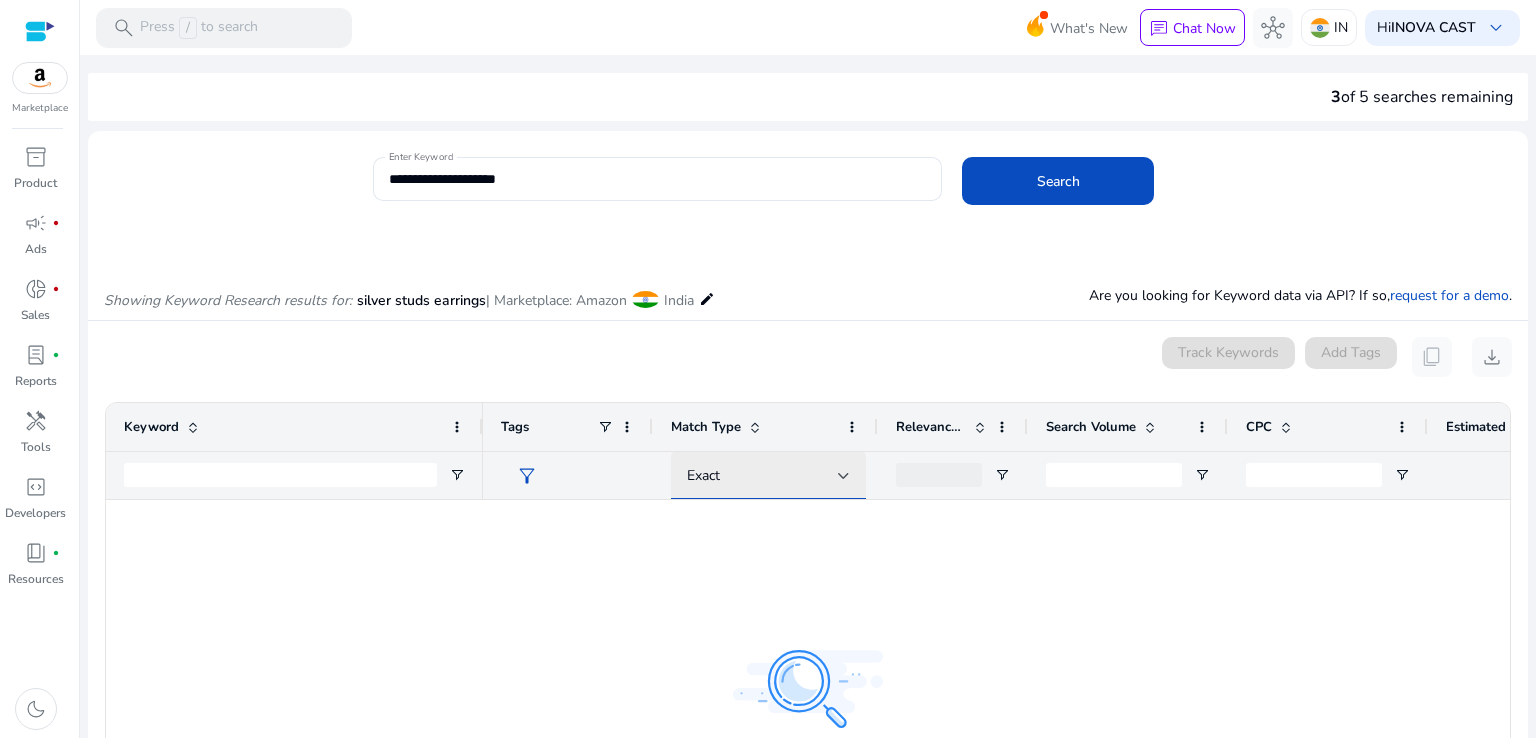 click on "Exact" at bounding box center [762, 476] 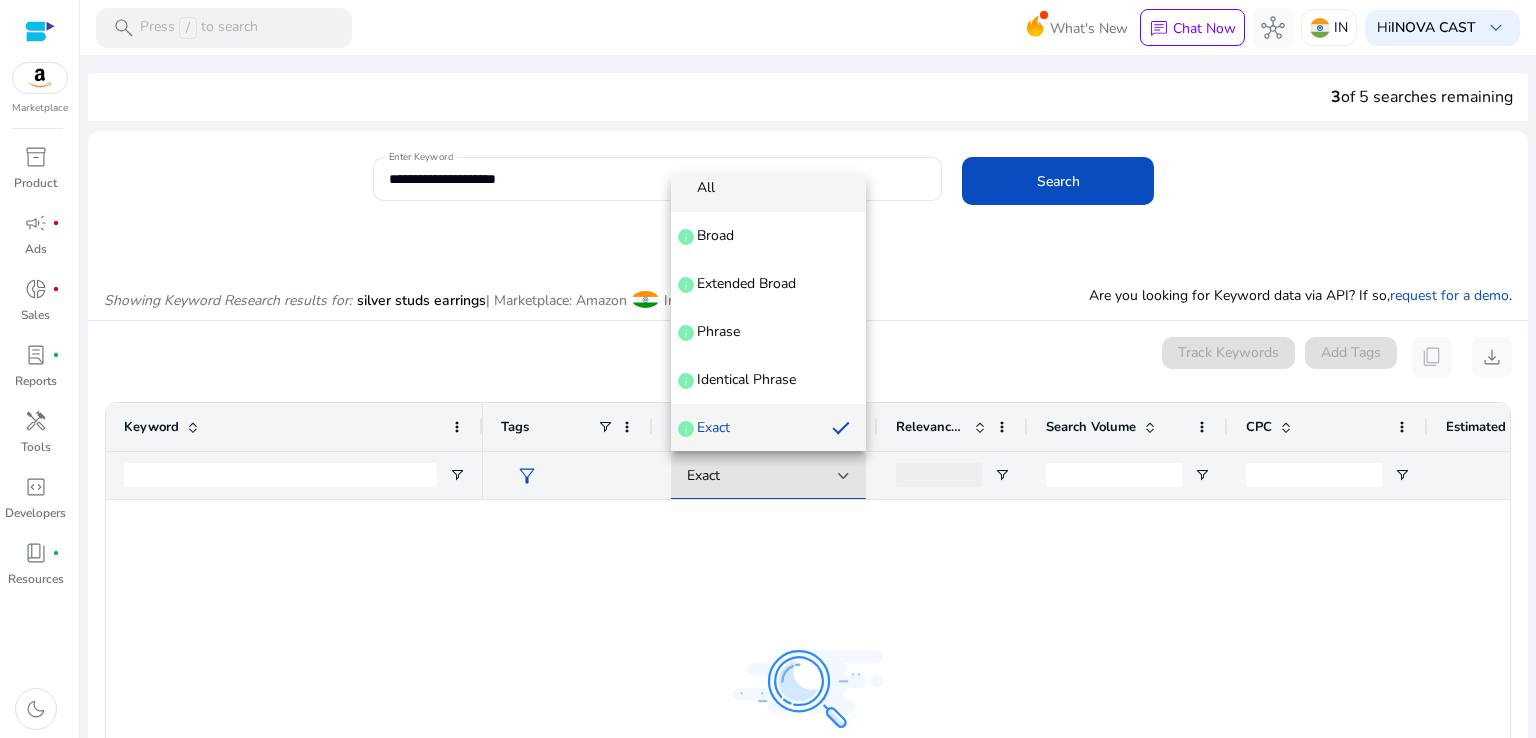 click on "All" at bounding box center (768, 188) 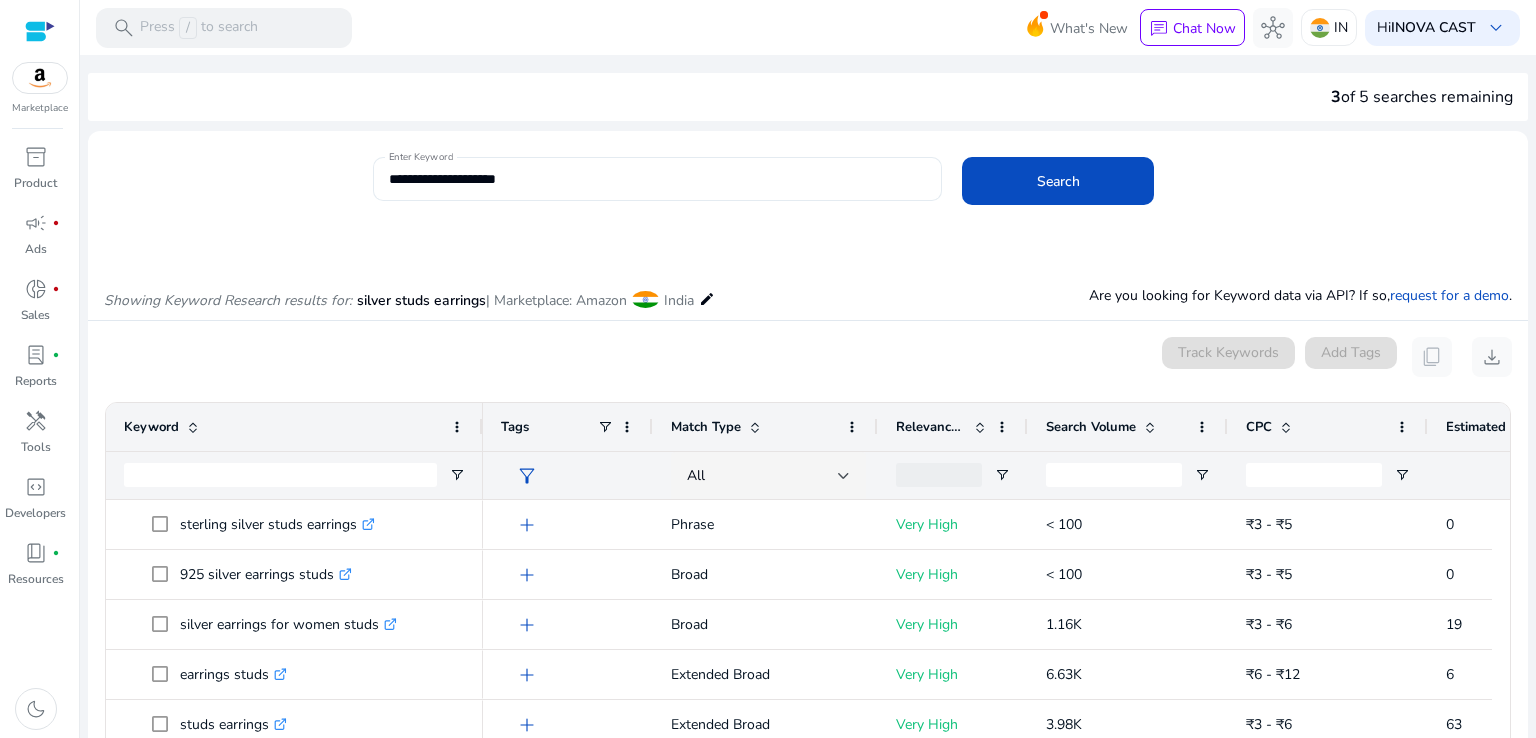 click on "**********" 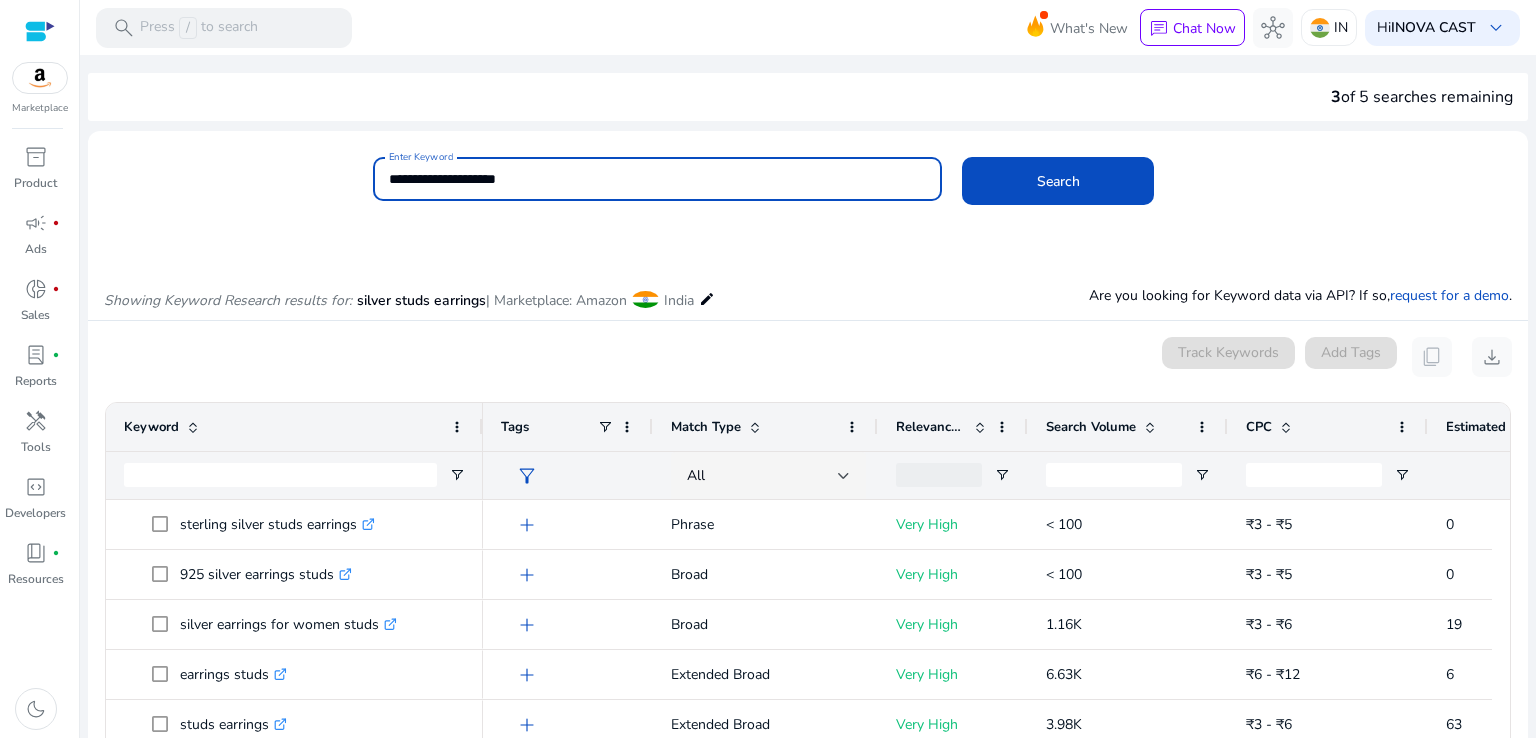click on "**********" at bounding box center (658, 179) 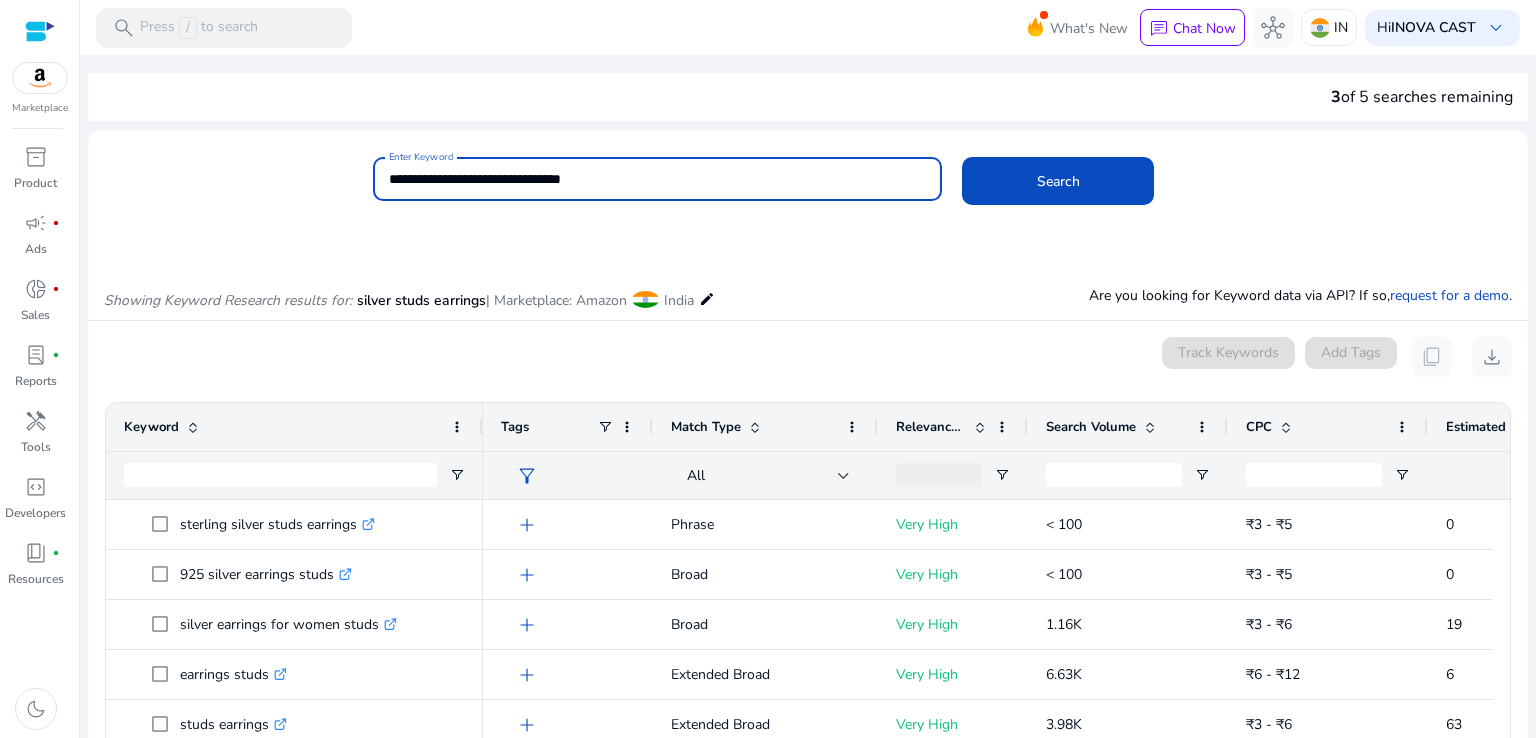 type on "**********" 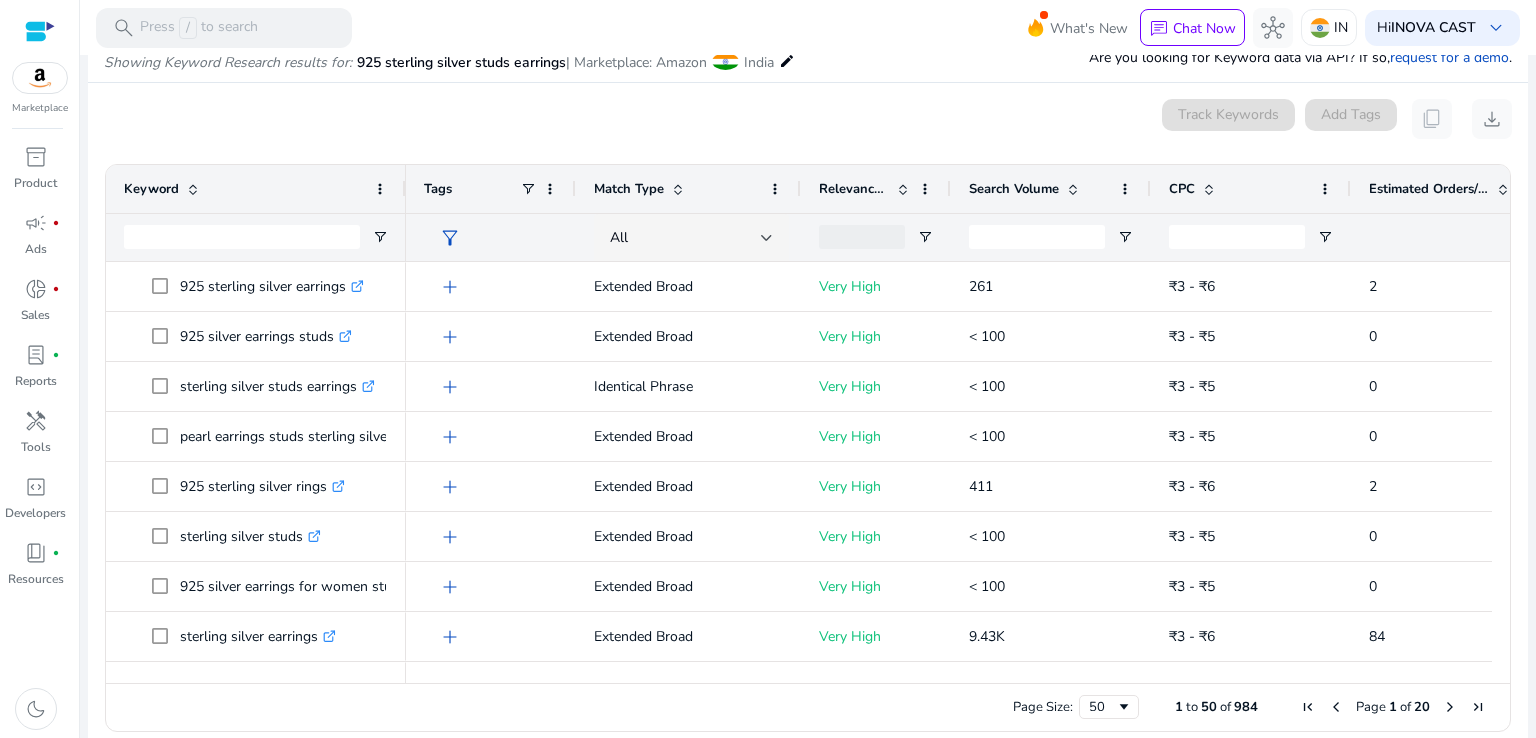 drag, startPoint x: 494, startPoint y: 682, endPoint x: 824, endPoint y: 683, distance: 330.00153 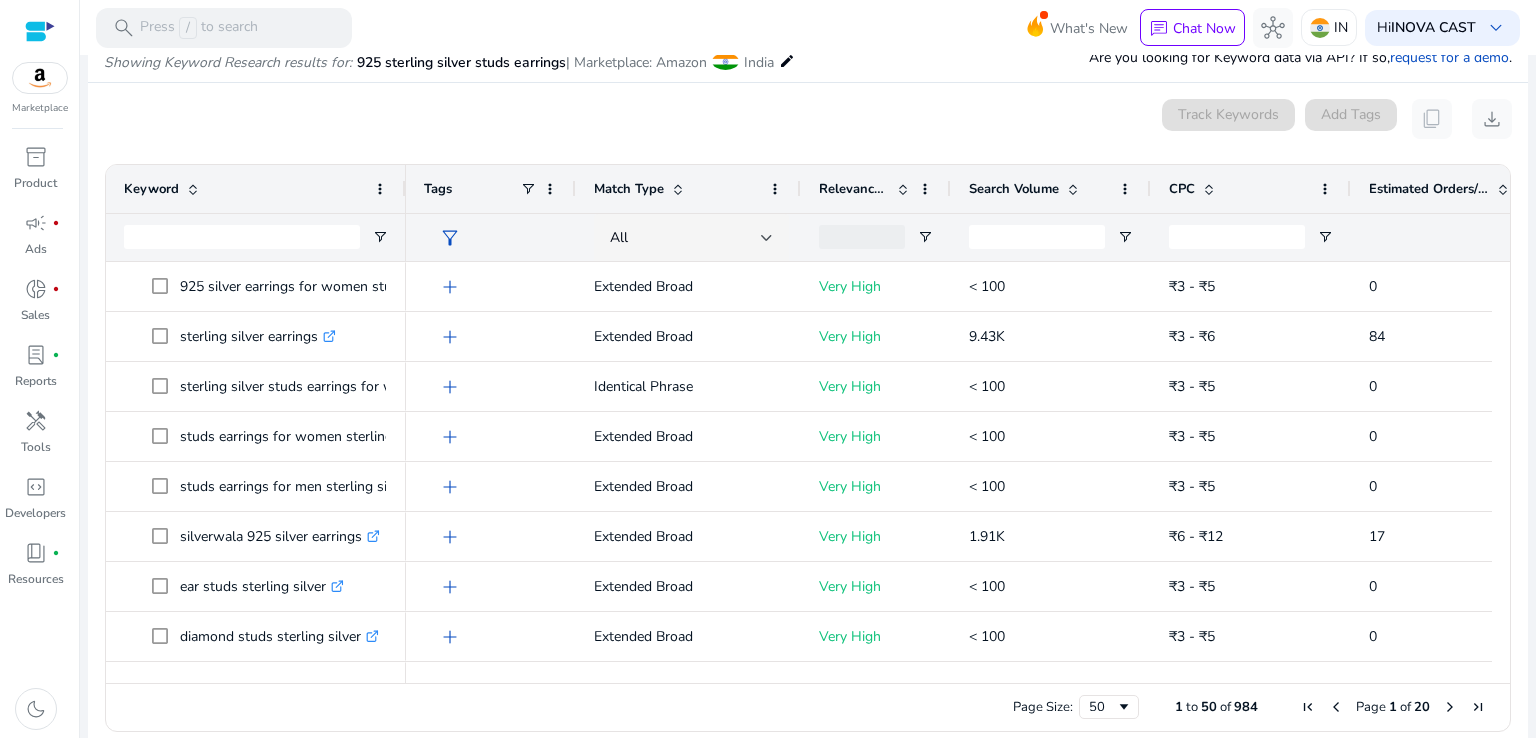 click on "Estimated Orders/Month" at bounding box center (1429, 189) 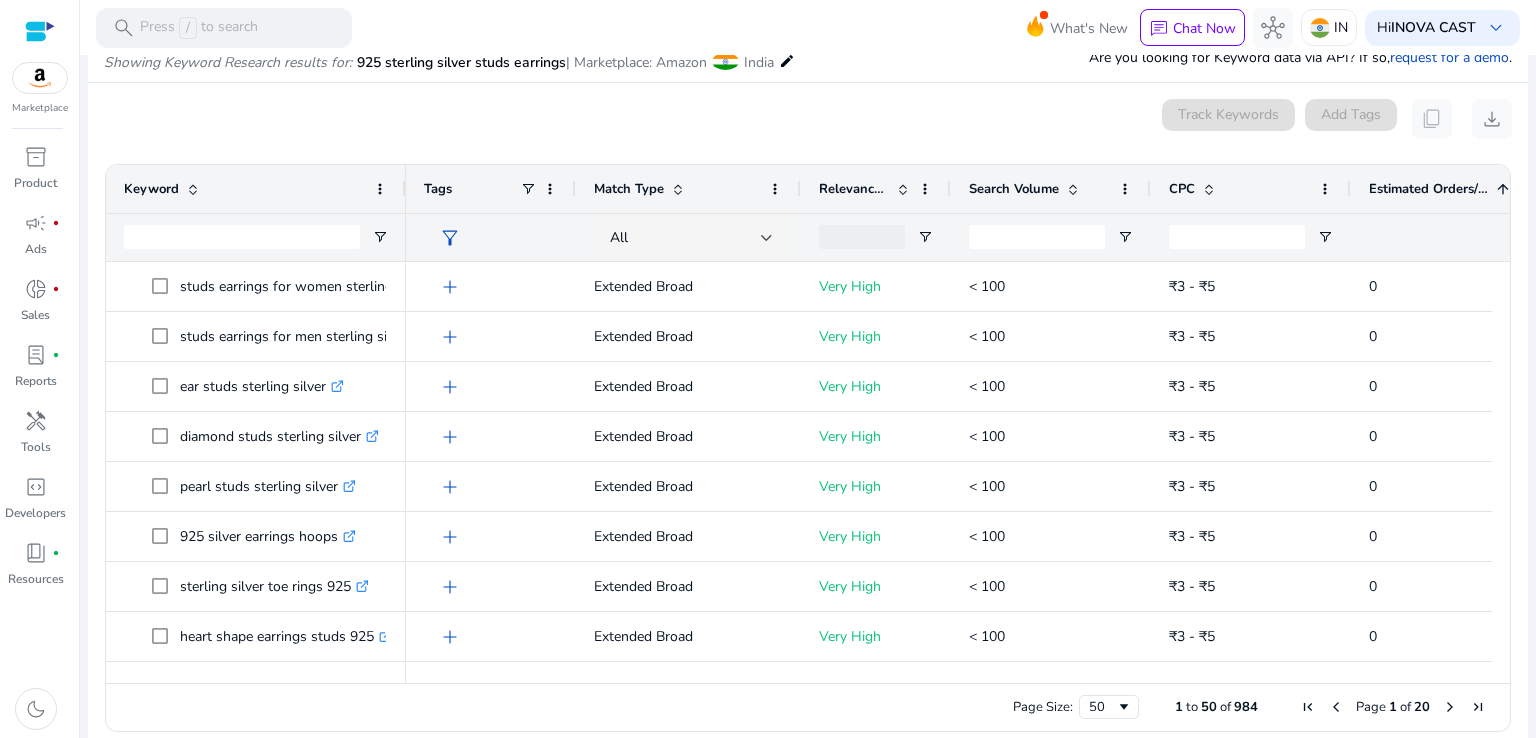 click on "Estimated Orders/Month
1" at bounding box center [1451, 189] 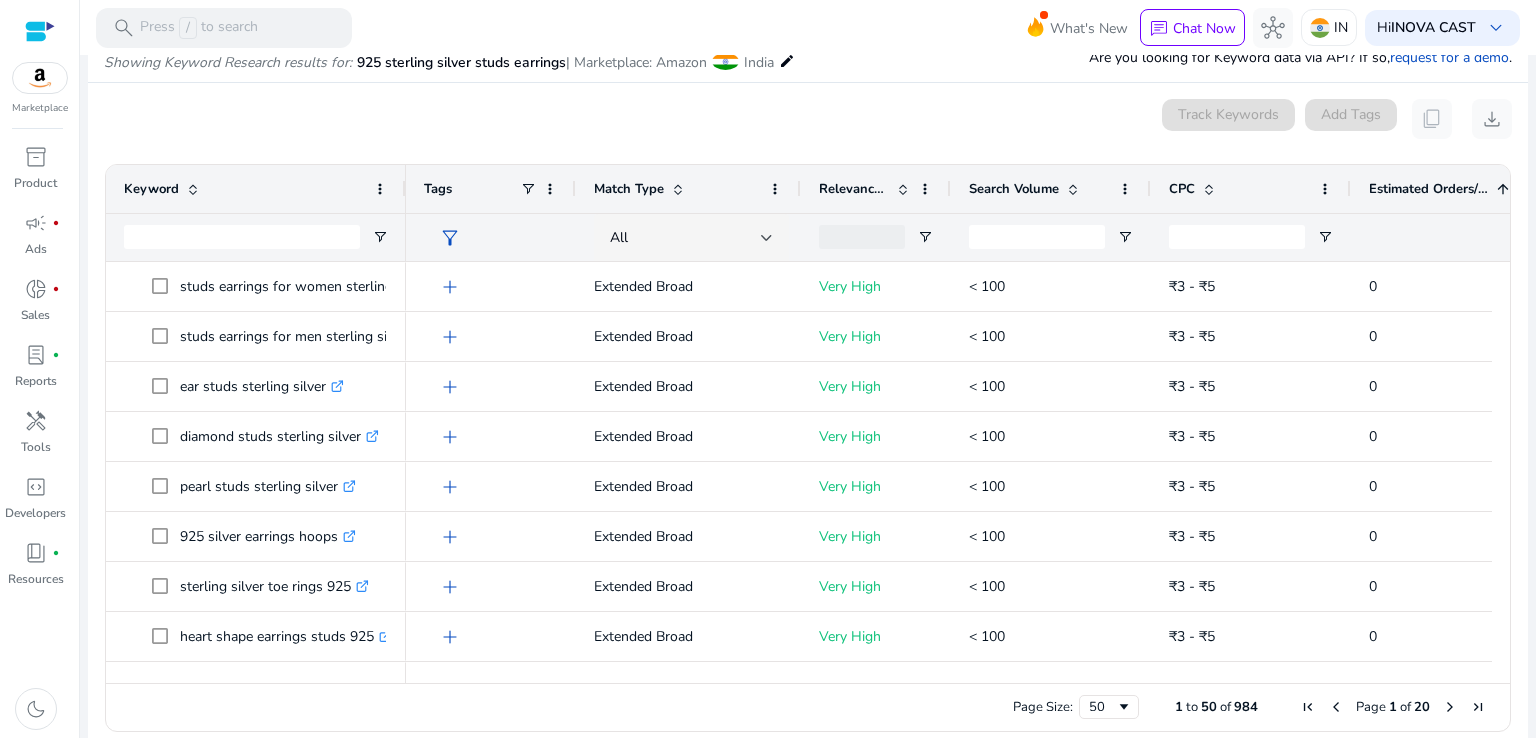 click on "Estimated Orders/Month" at bounding box center (1429, 189) 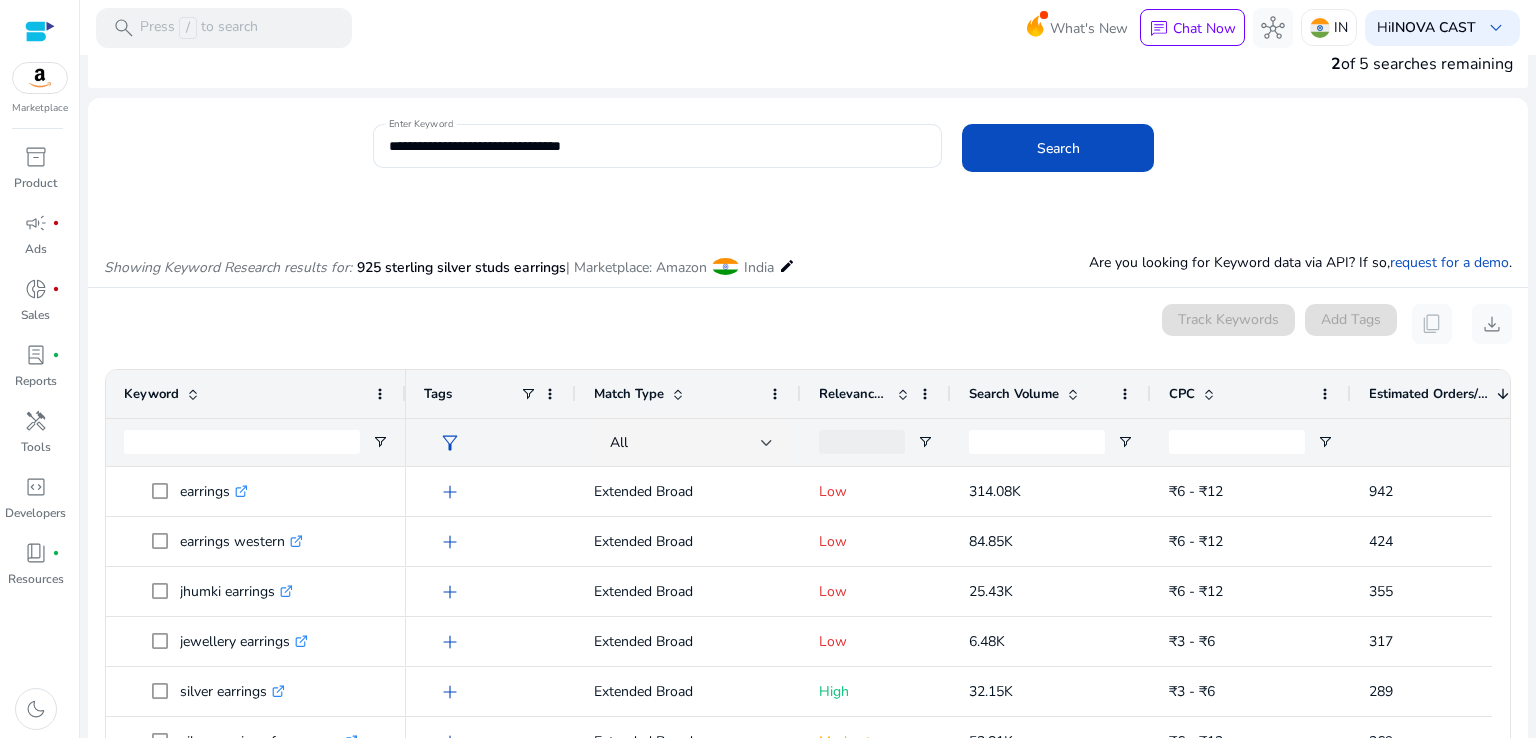 scroll, scrollTop: 0, scrollLeft: 0, axis: both 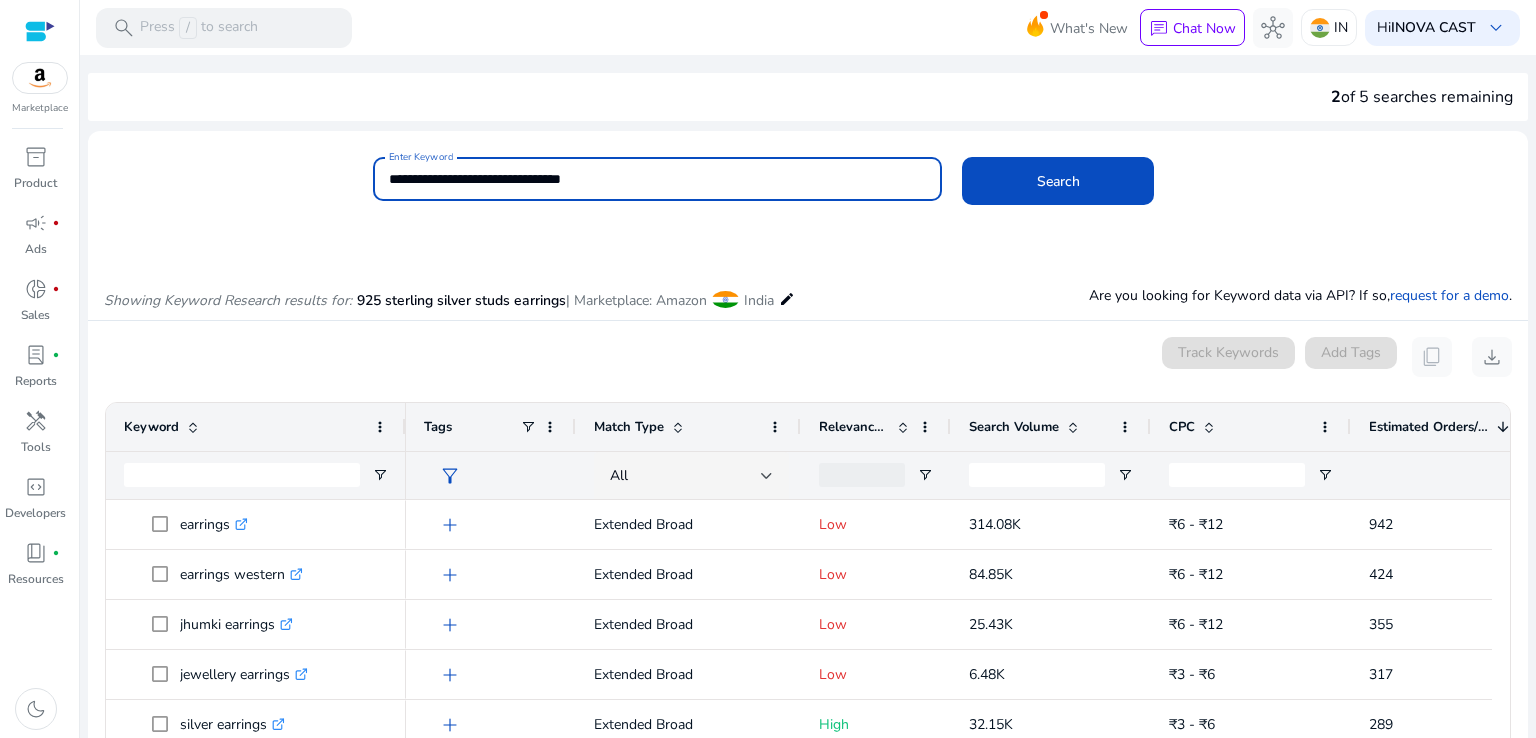drag, startPoint x: 623, startPoint y: 170, endPoint x: 373, endPoint y: 161, distance: 250.16194 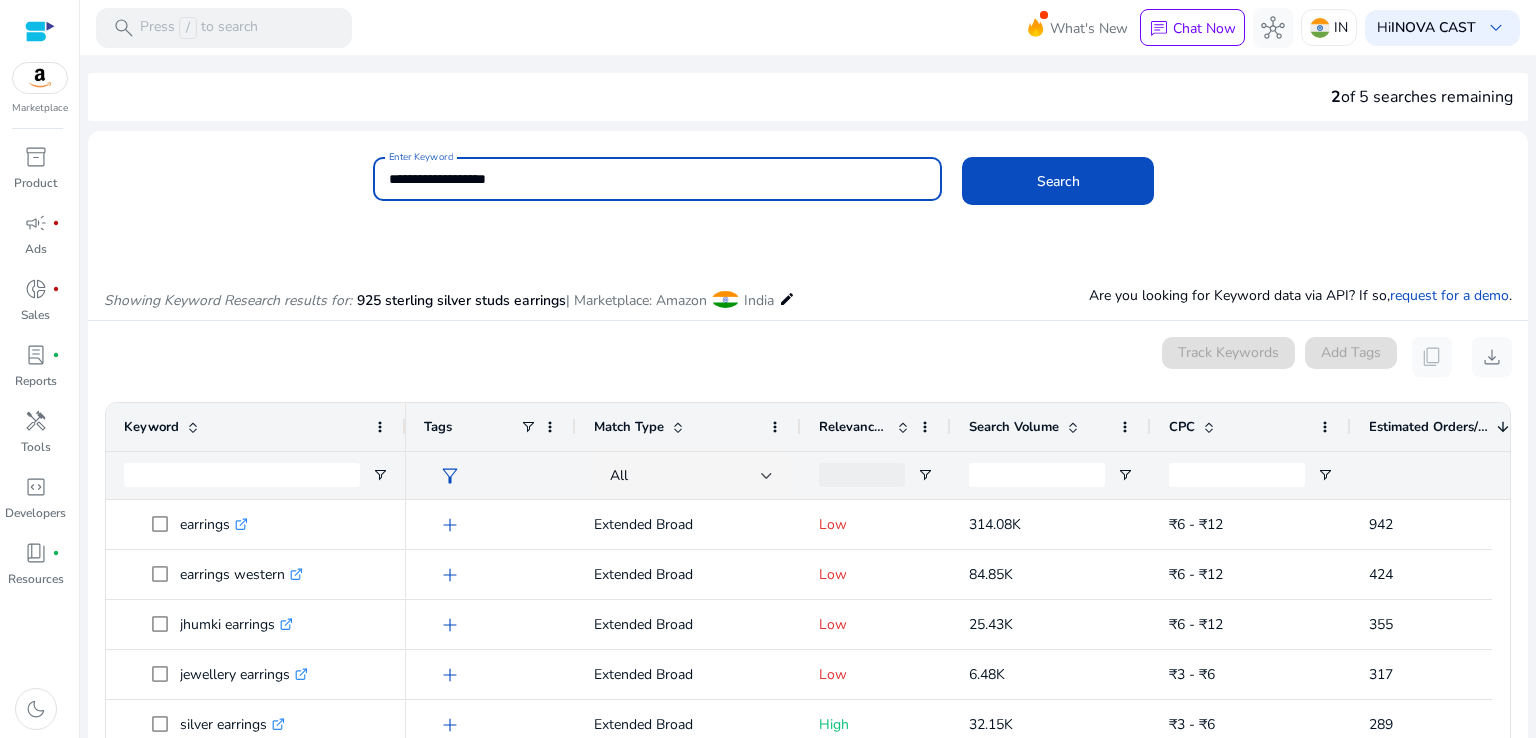 type on "**********" 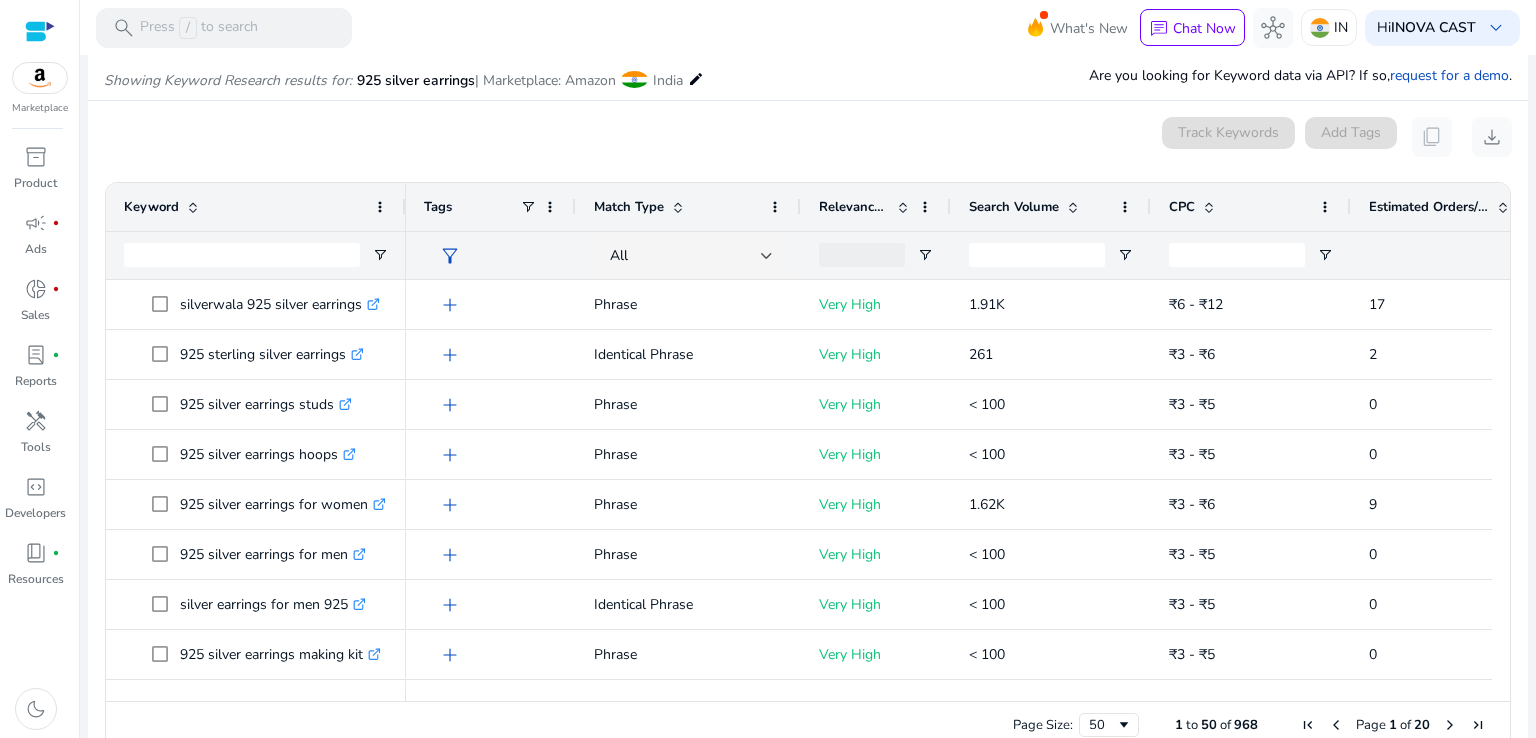 scroll, scrollTop: 238, scrollLeft: 0, axis: vertical 